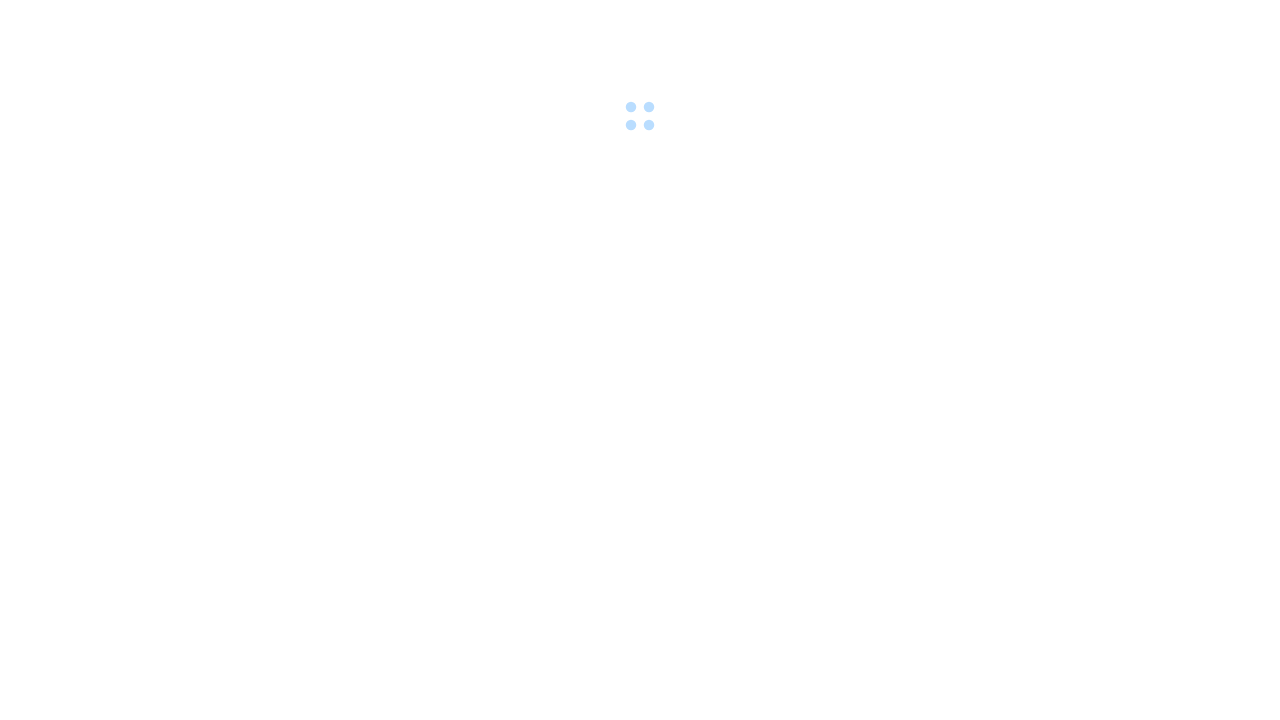 scroll, scrollTop: 0, scrollLeft: 0, axis: both 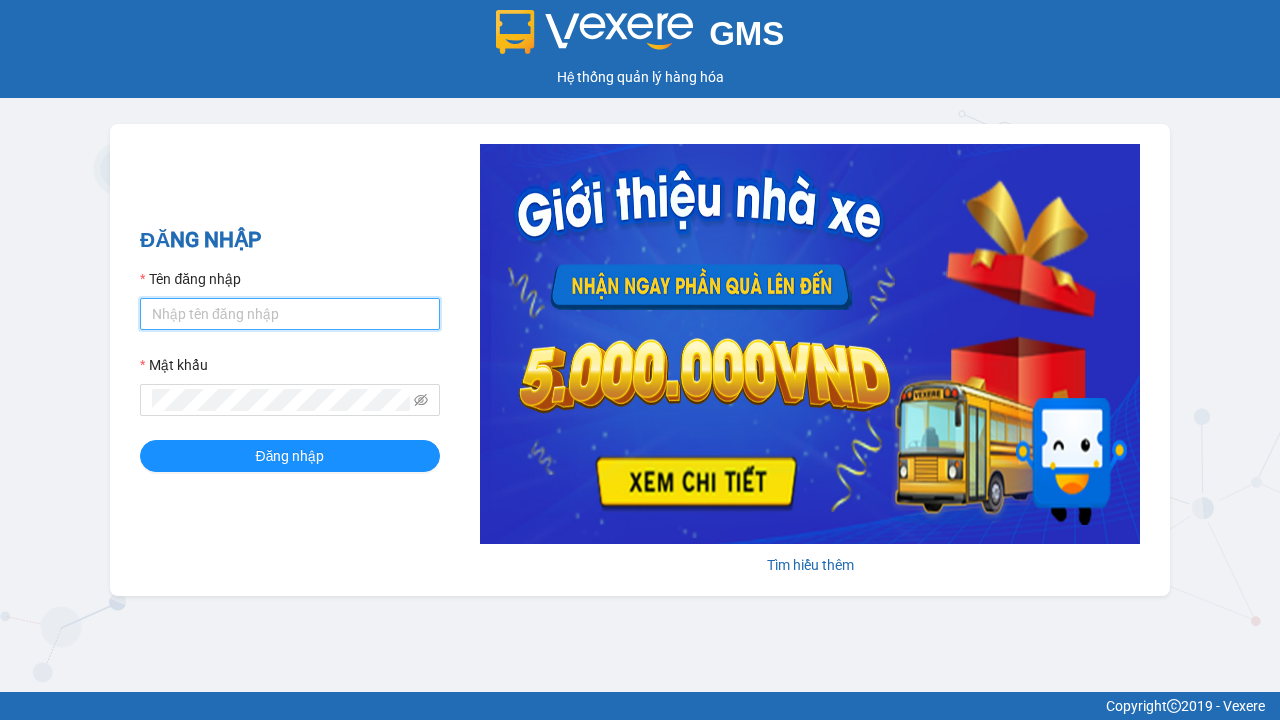 click on "Tên đăng nhập" at bounding box center (290, 314) 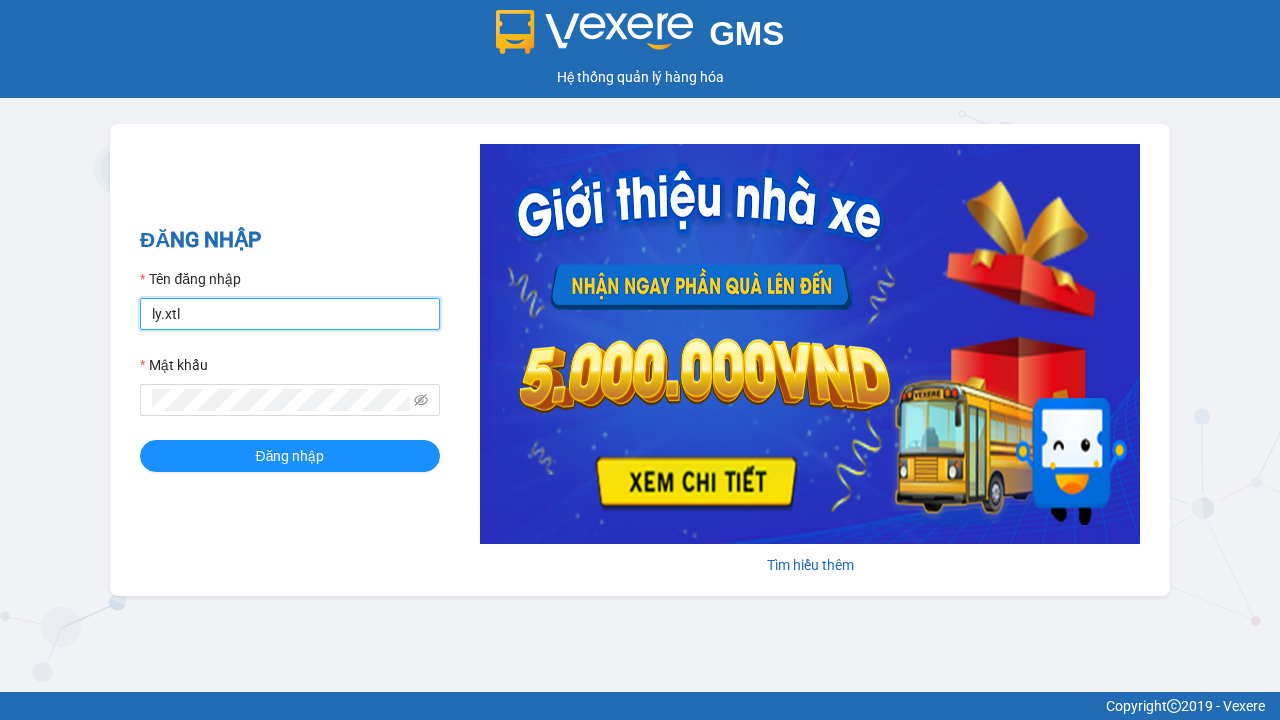 type on "ly.xtl" 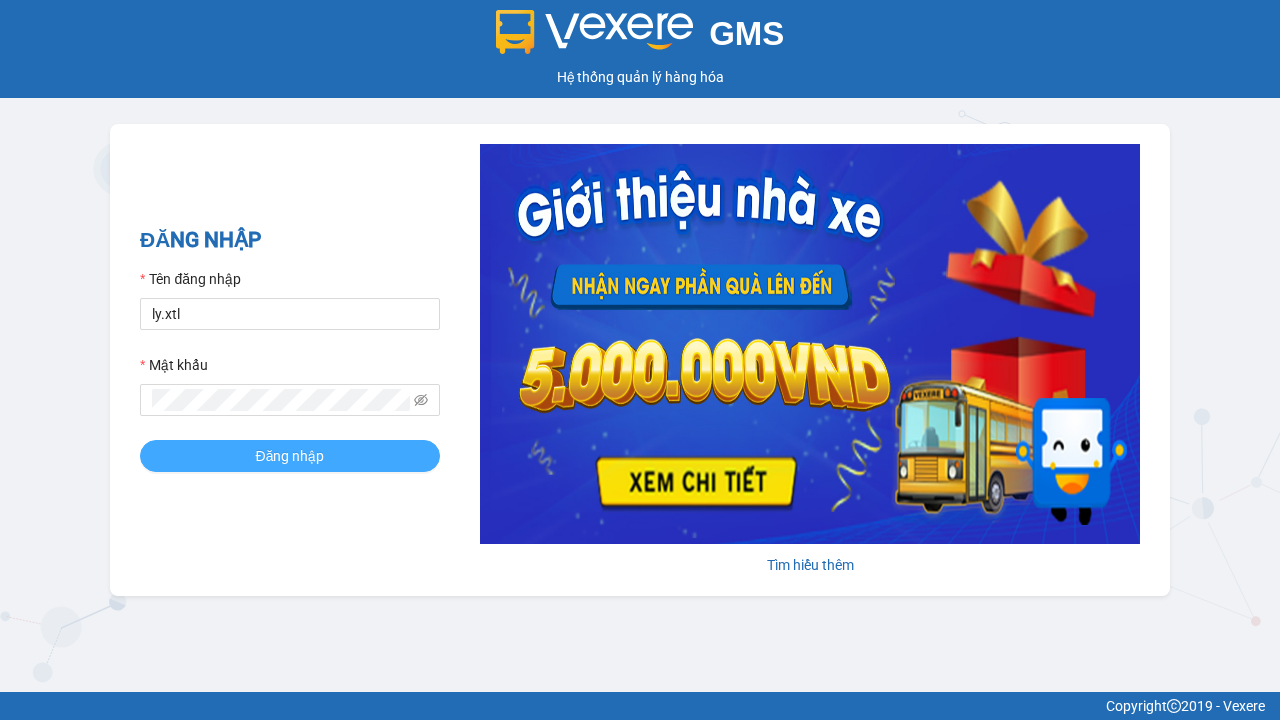 click on "Đăng nhập" at bounding box center (290, 456) 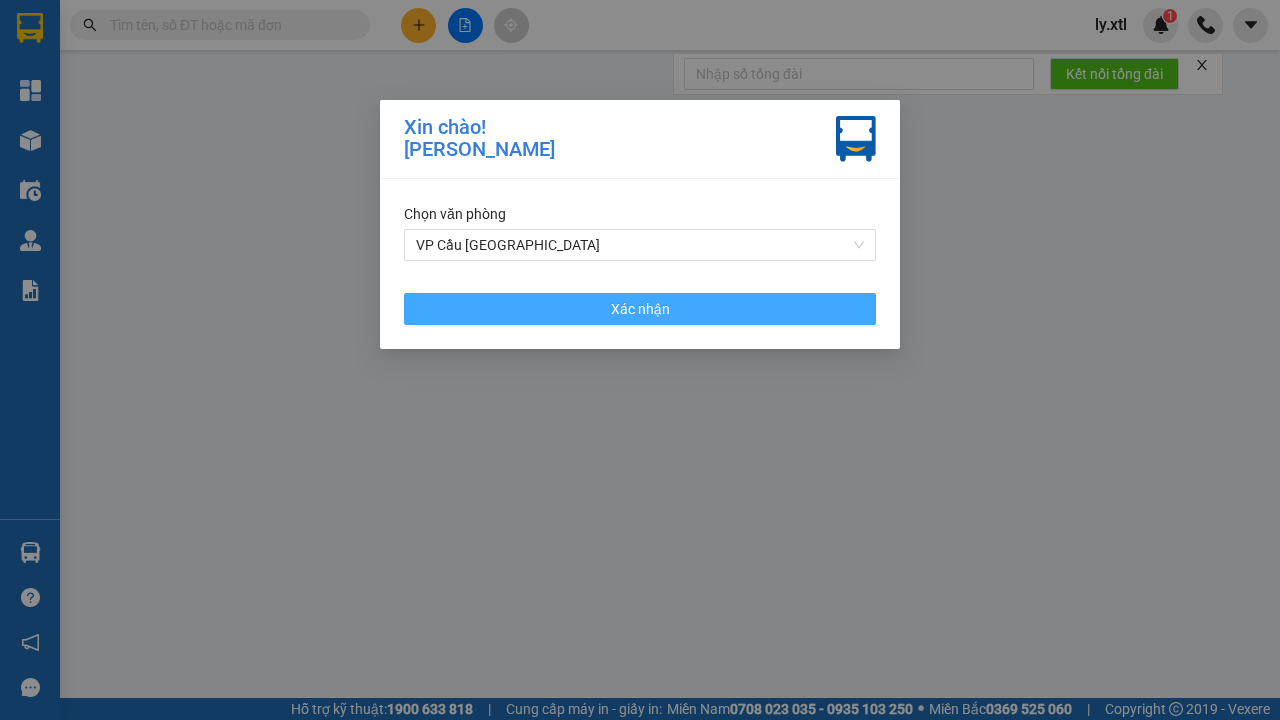 click on "VP Cầu [GEOGRAPHIC_DATA]" at bounding box center [640, 245] 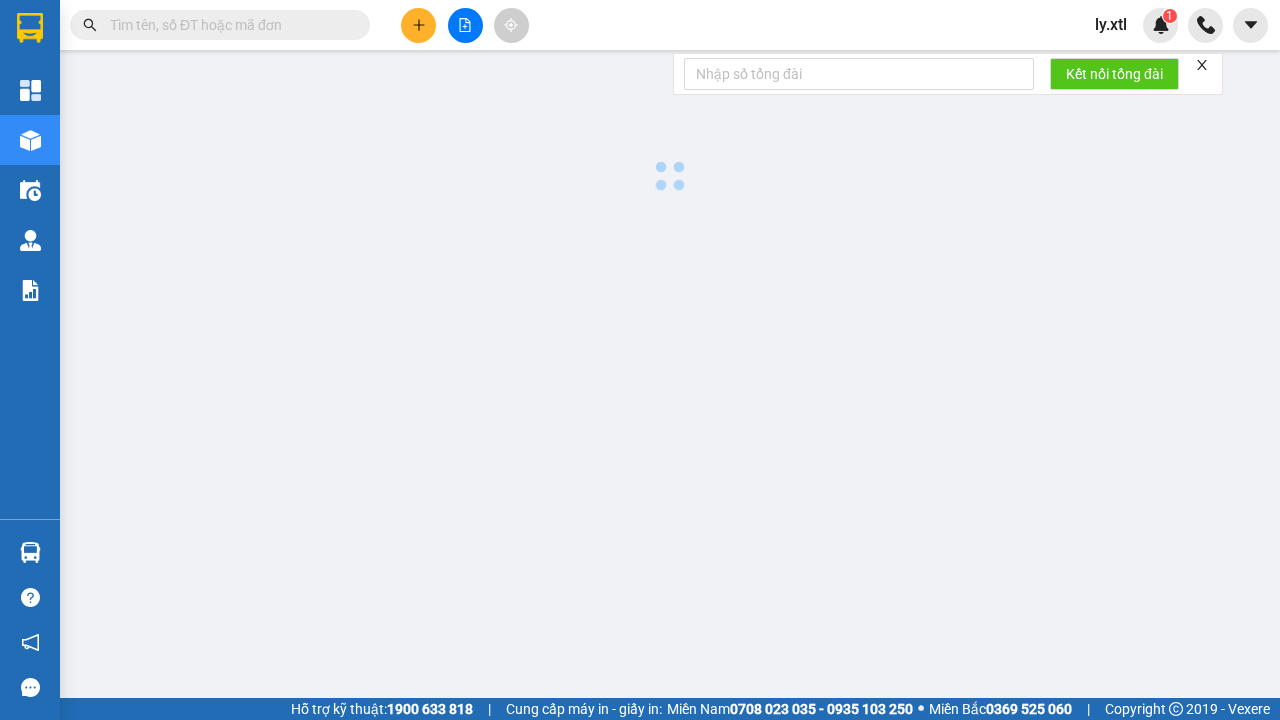 click 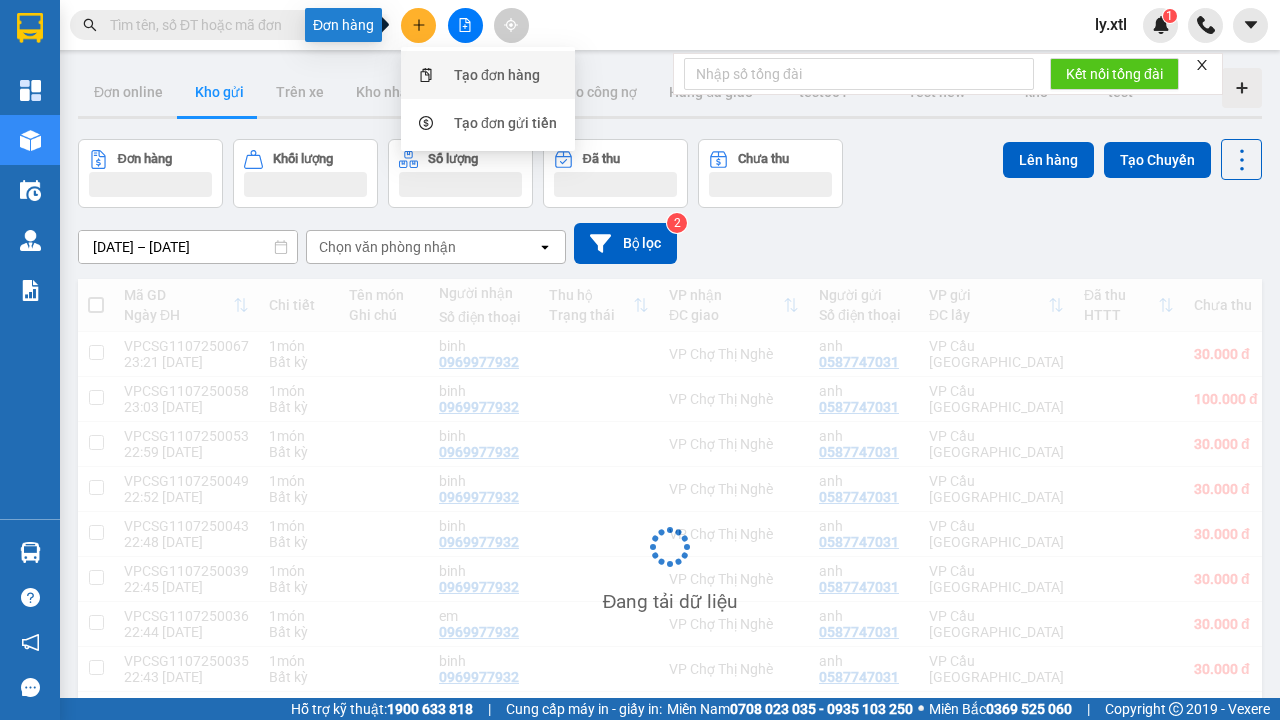 click on "Tạo đơn hàng" at bounding box center [497, 75] 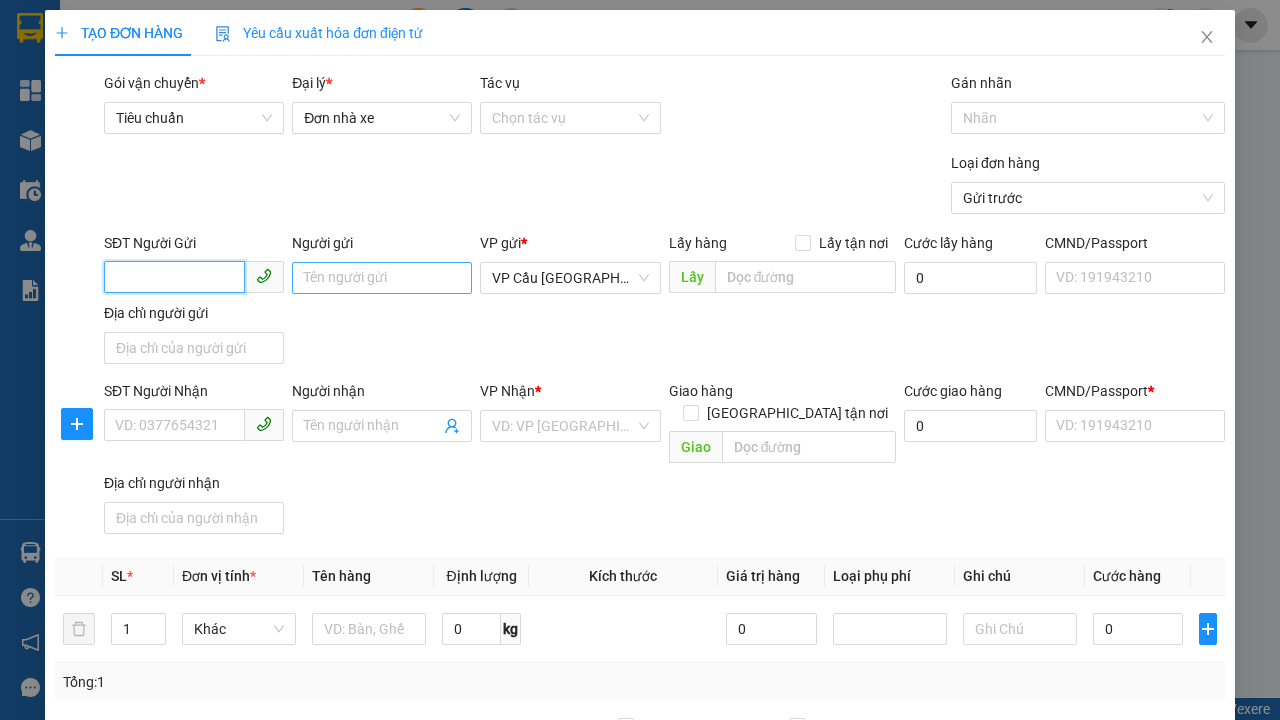 click on "SĐT Người Gửi" at bounding box center [174, 277] 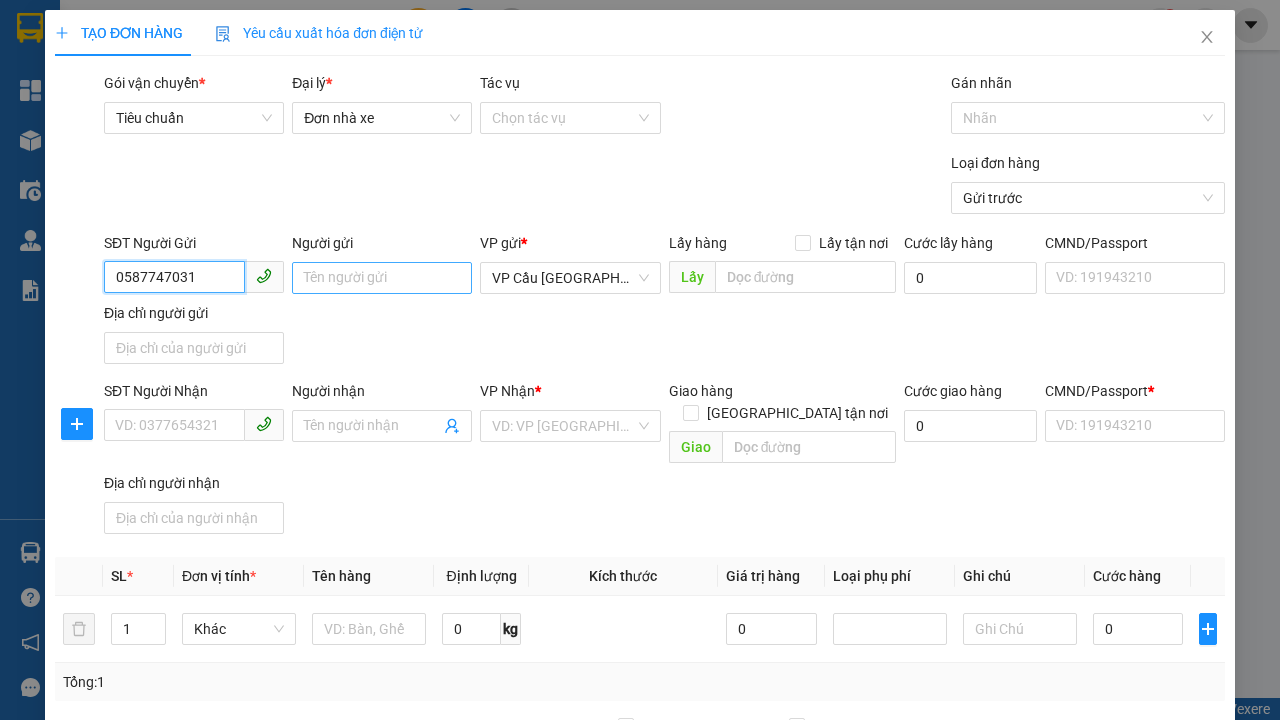 type on "0587747031" 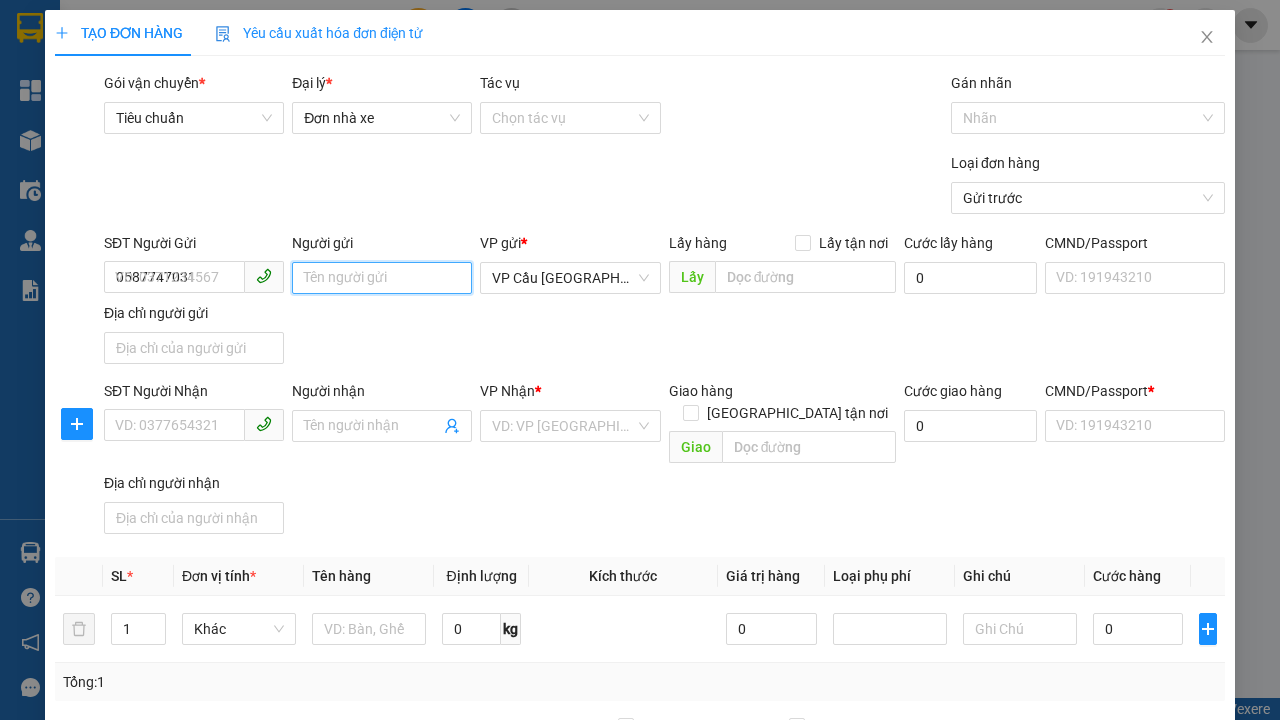 click on "Người gửi" at bounding box center [382, 278] 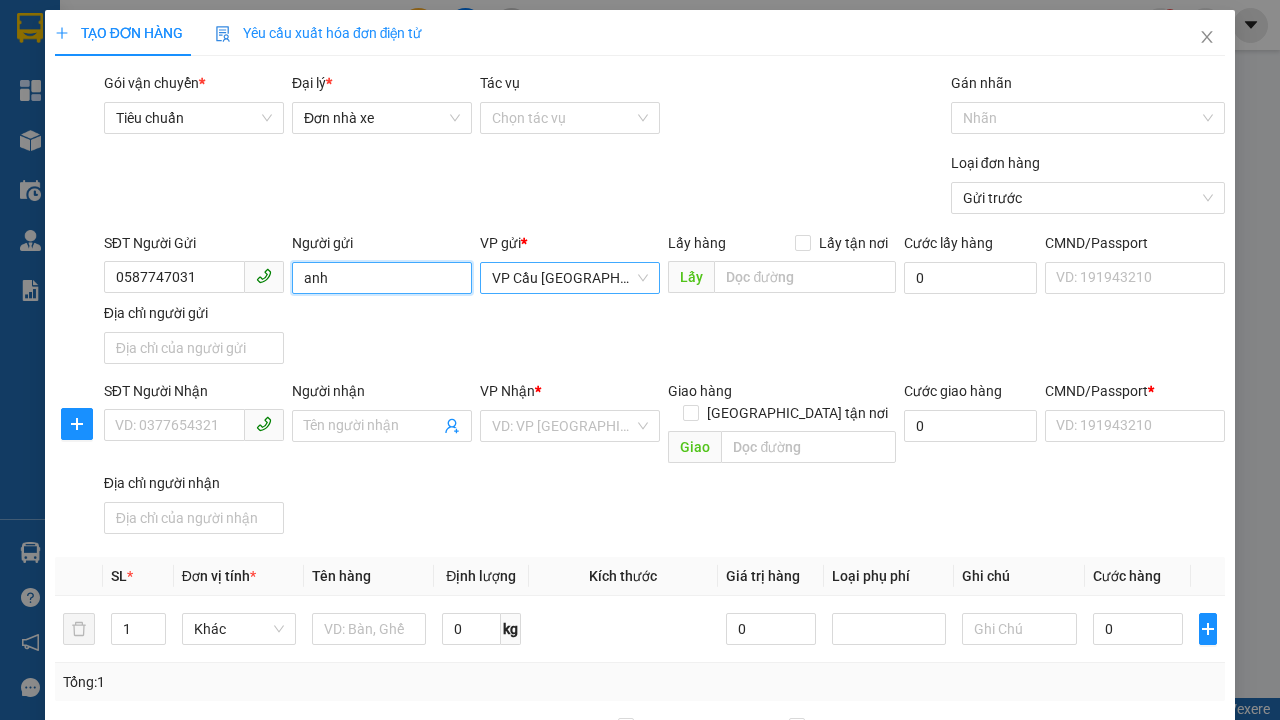 click on "VP Cầu [GEOGRAPHIC_DATA]" at bounding box center [570, 278] 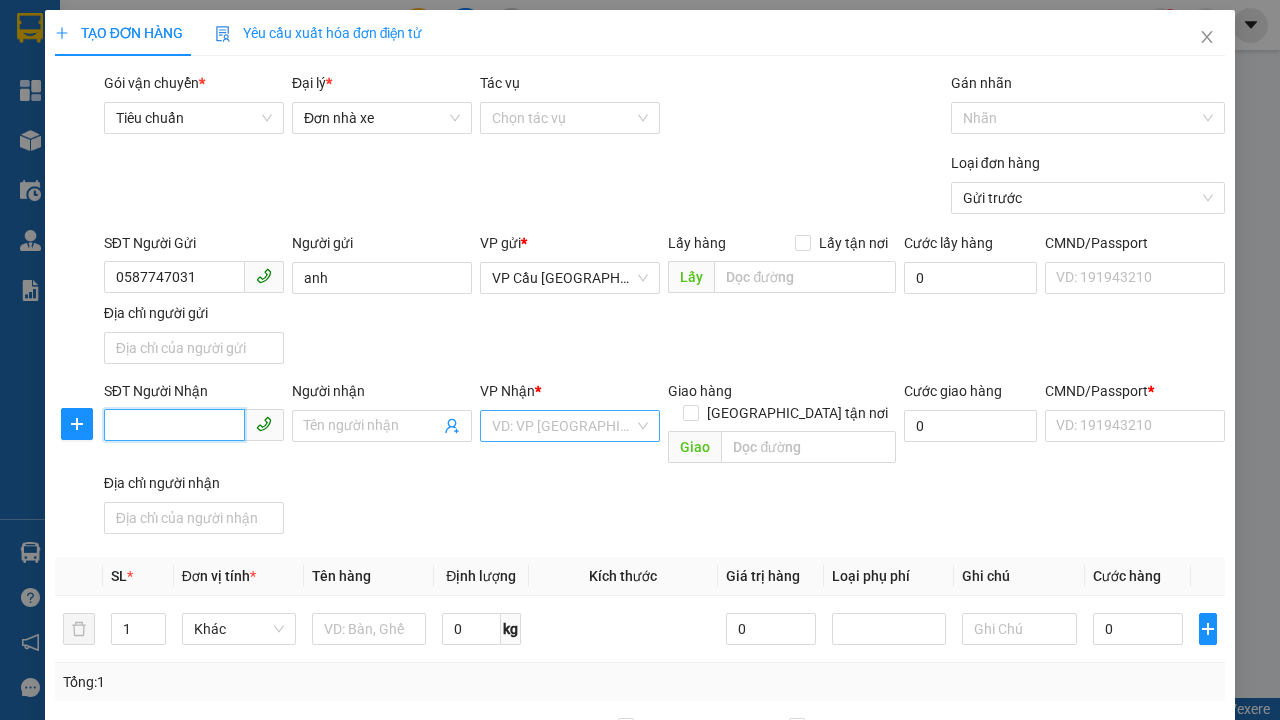 click on "SĐT Người Nhận" at bounding box center [174, 425] 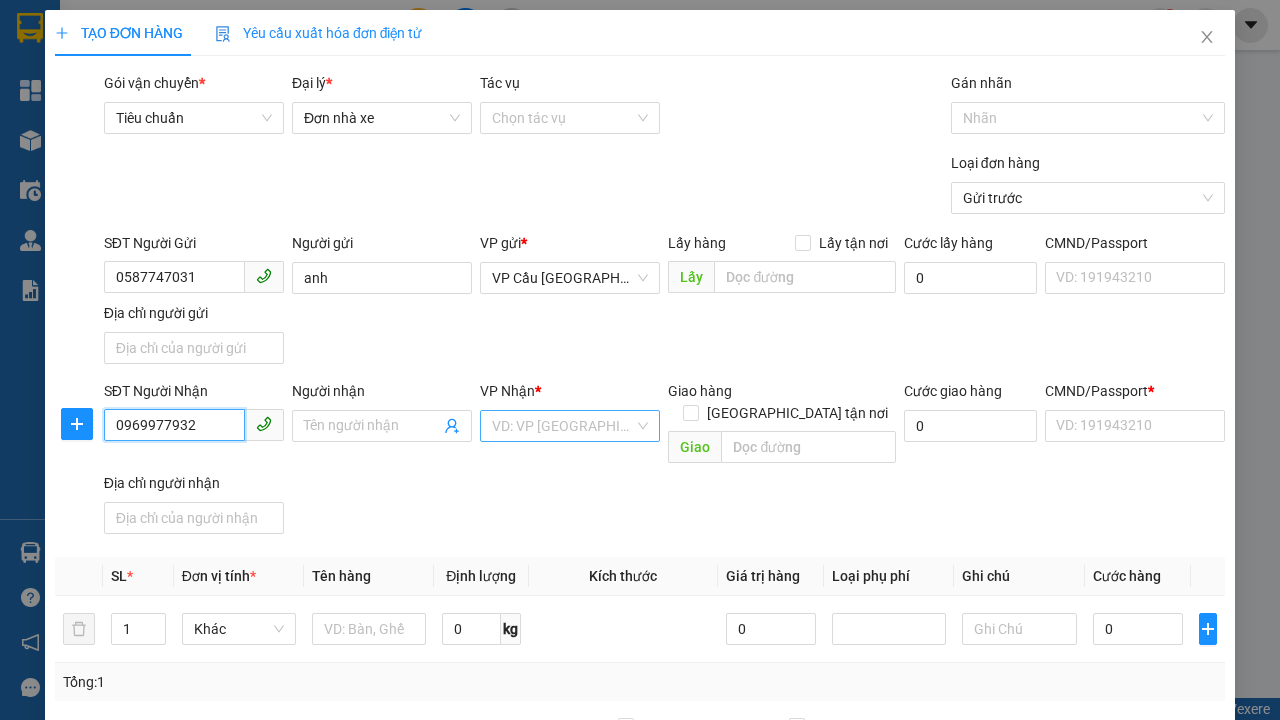type on "0969977932" 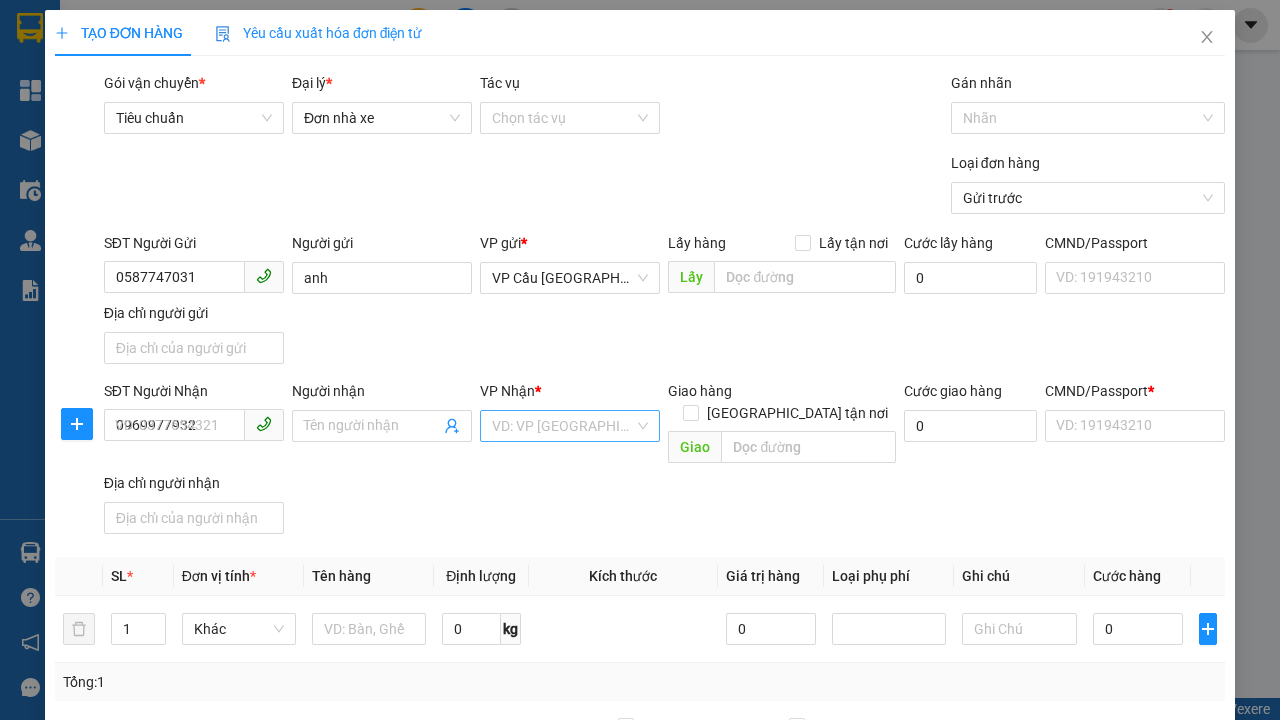 click on "Người nhận" at bounding box center (372, 426) 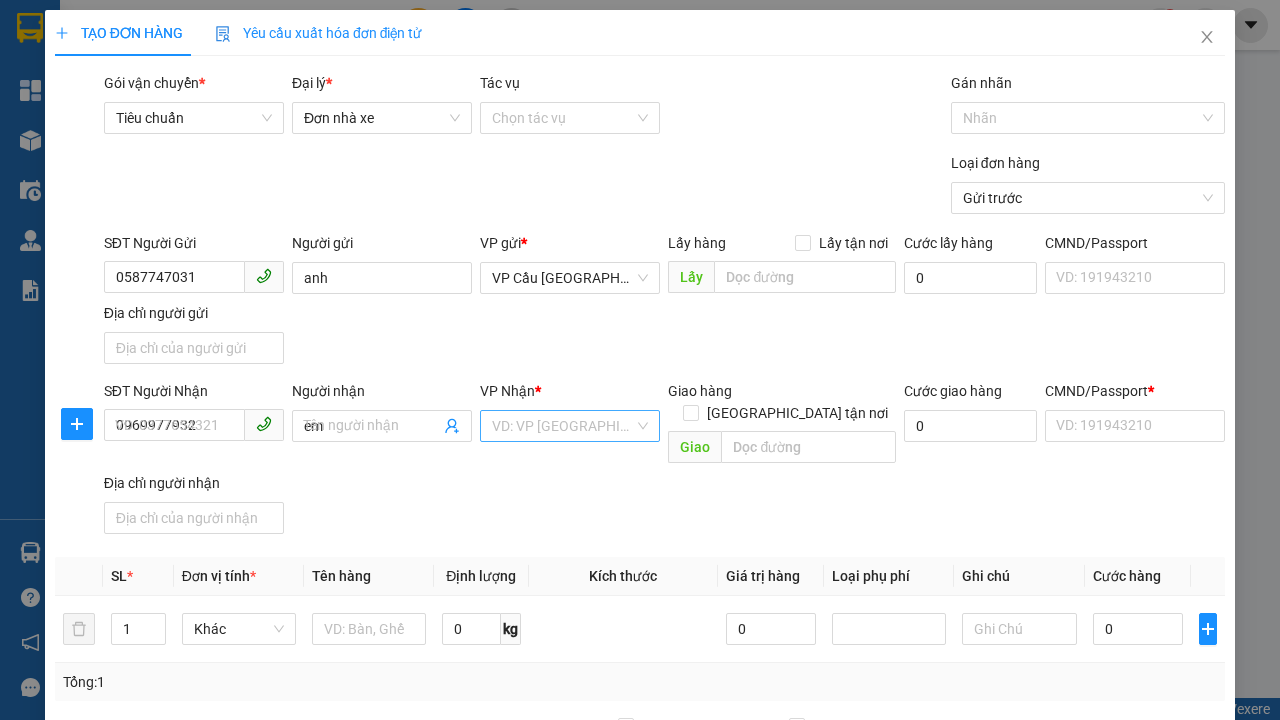 type on "em" 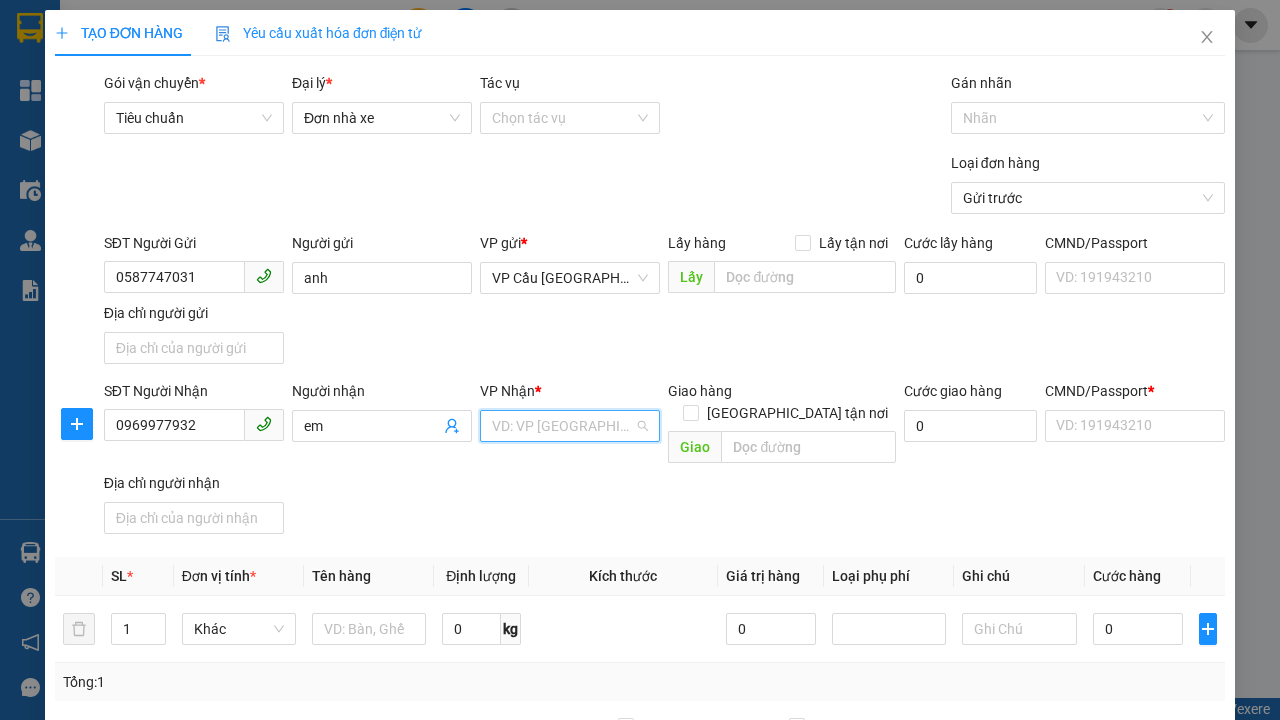 click on "VP Chợ Thị Nghè" at bounding box center [-9909, -9787] 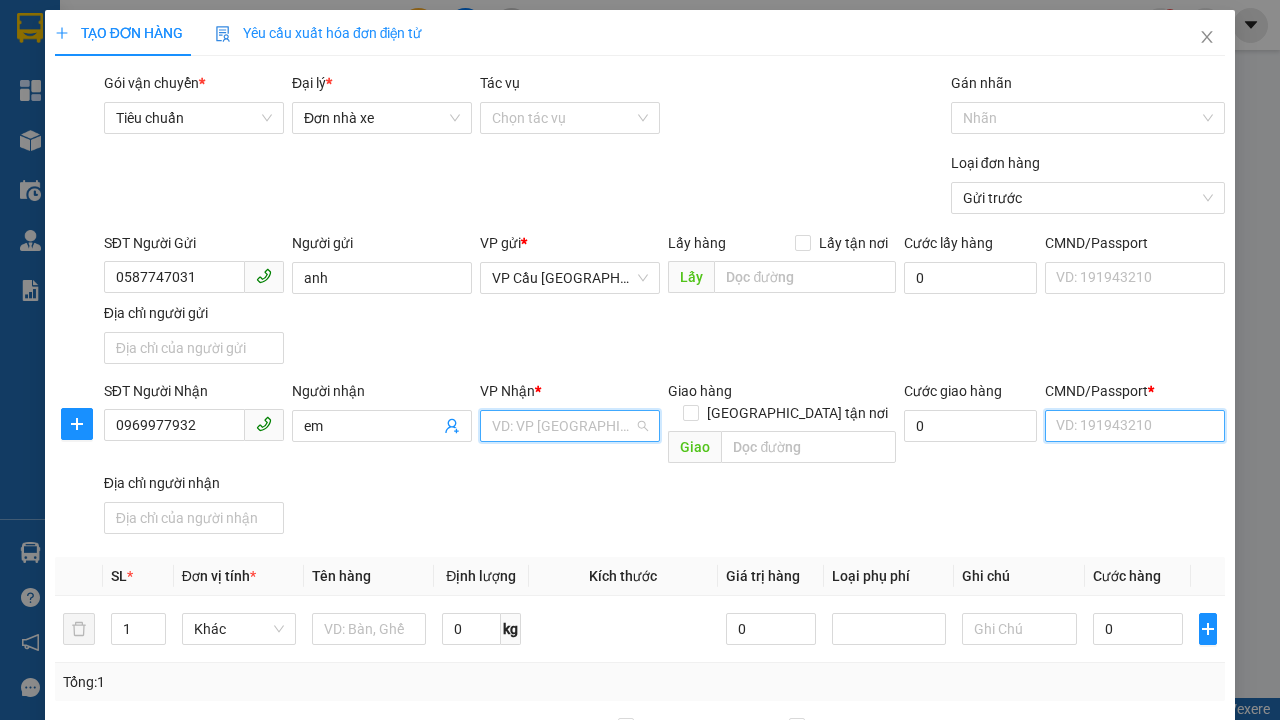 click on "CMND/Passport  *" at bounding box center [1135, 426] 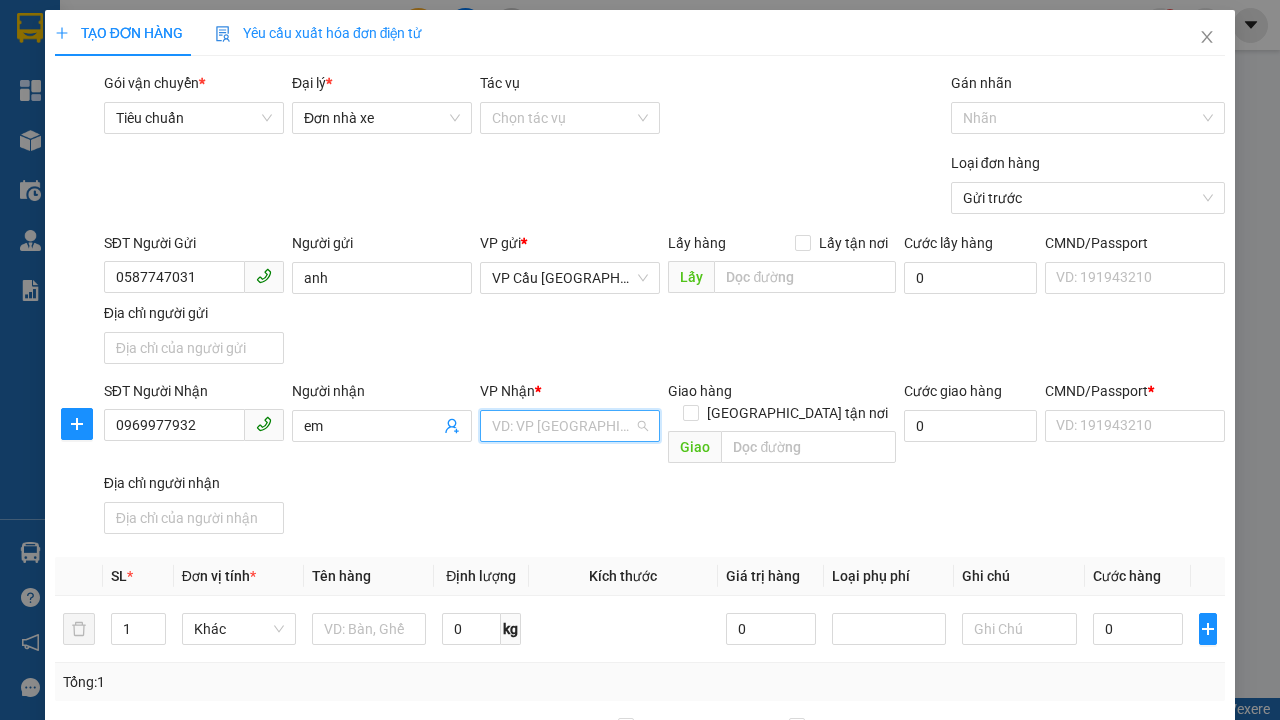 click on "SĐT Người Gửi 0587747031 Người gửi anh VP gửi  * VP Cầu [GEOGRAPHIC_DATA] Lấy hàng Lấy tận nơi Lấy Cước lấy hàng 0 CMND/Passport VD: [PASSPORT] Địa chỉ người gửi" at bounding box center (664, 302) 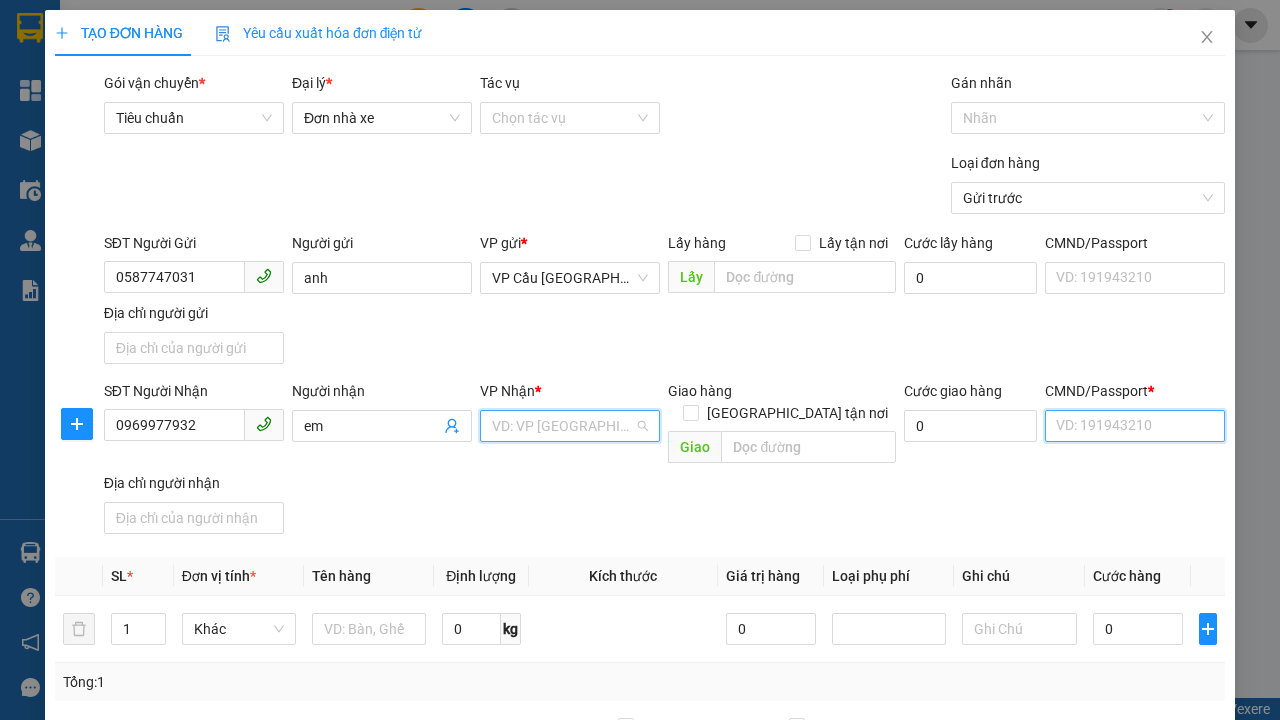 click on "CMND/Passport  *" at bounding box center (1135, 426) 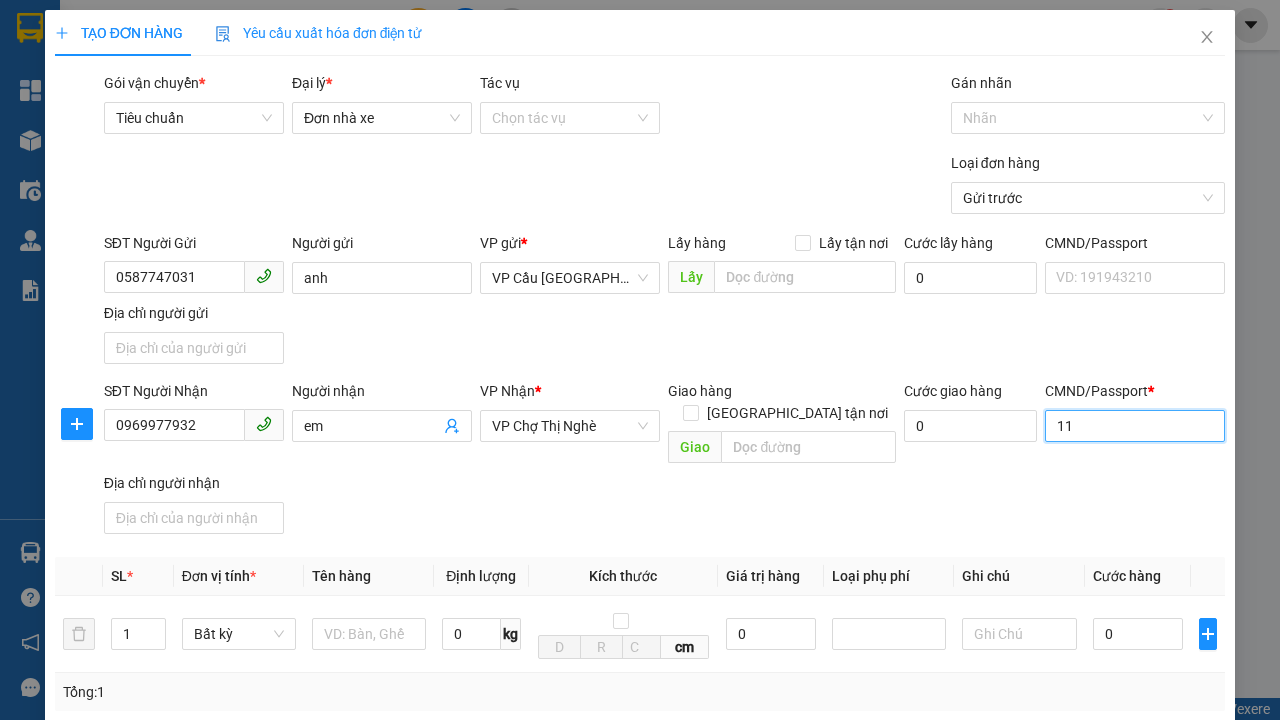 type on "11" 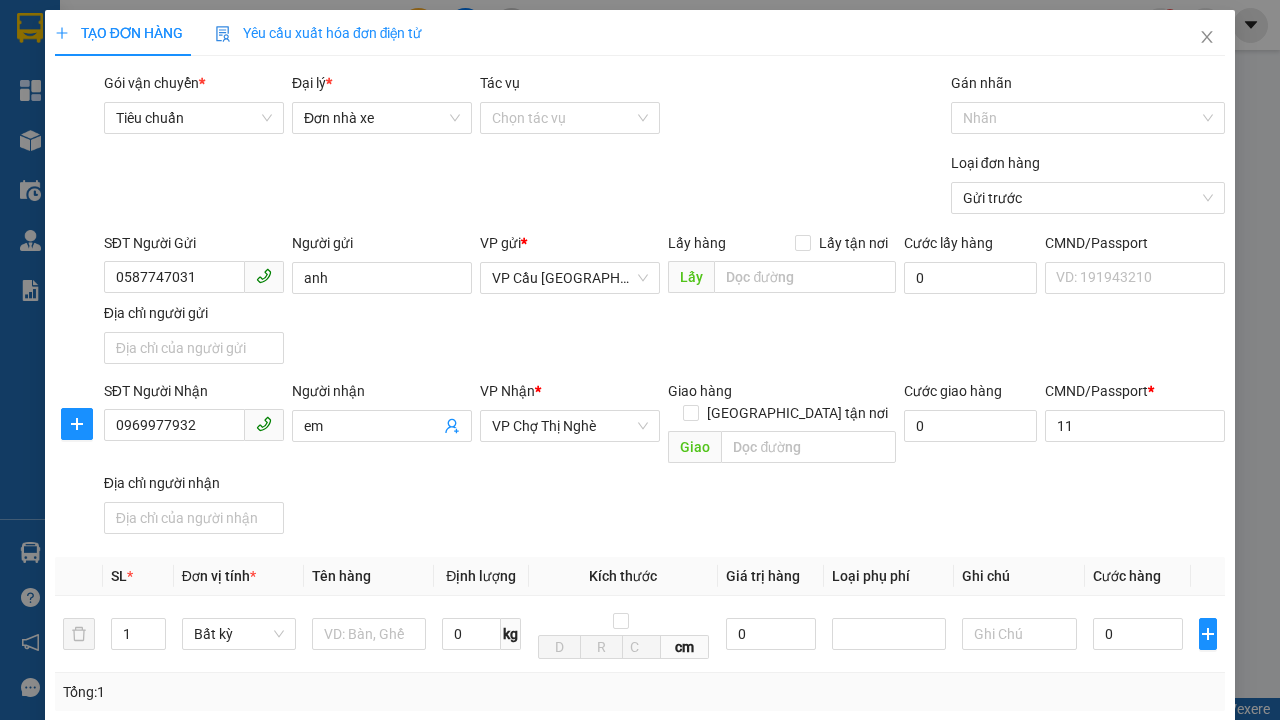 click on "SĐT Người Nhận 0969977932 Người nhận em VP Nhận  * VP Chợ Thị Nghè Giao hàng Giao tận nơi Giao Cước giao hàng 0 CMND/Passport  * 11 11 Địa chỉ người nhận" at bounding box center (664, 461) 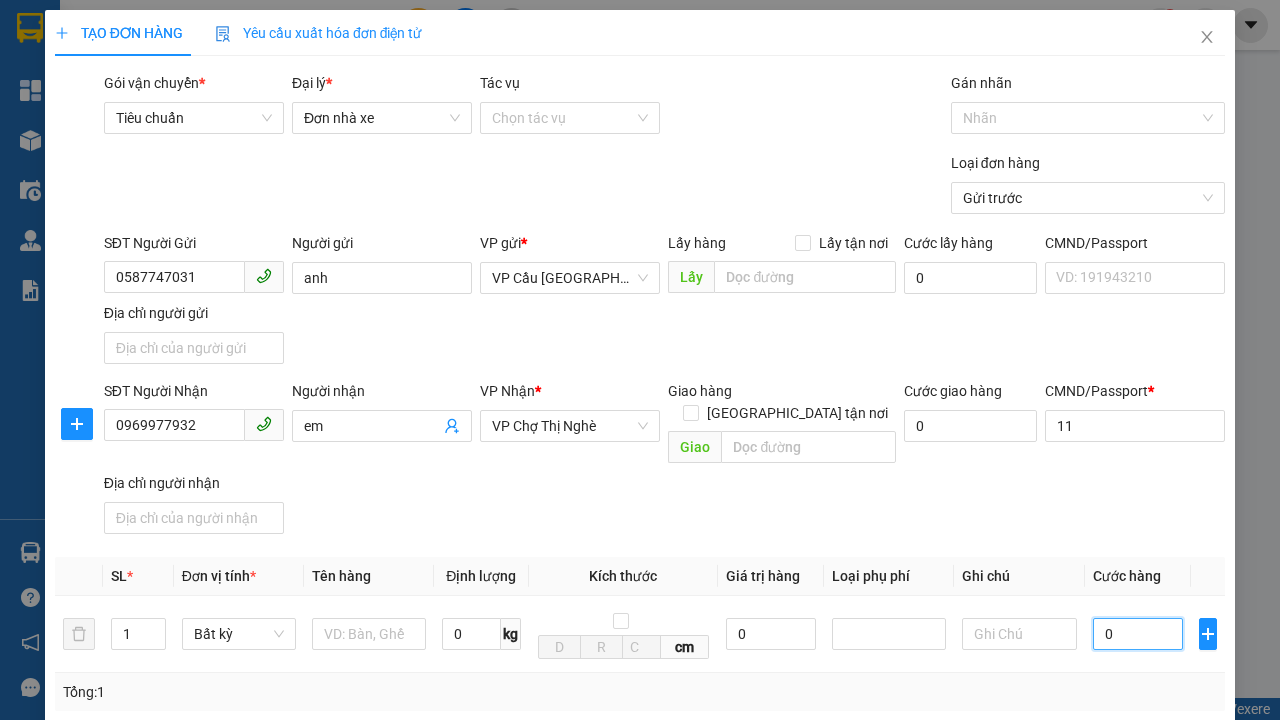 click on "0" at bounding box center [1138, 634] 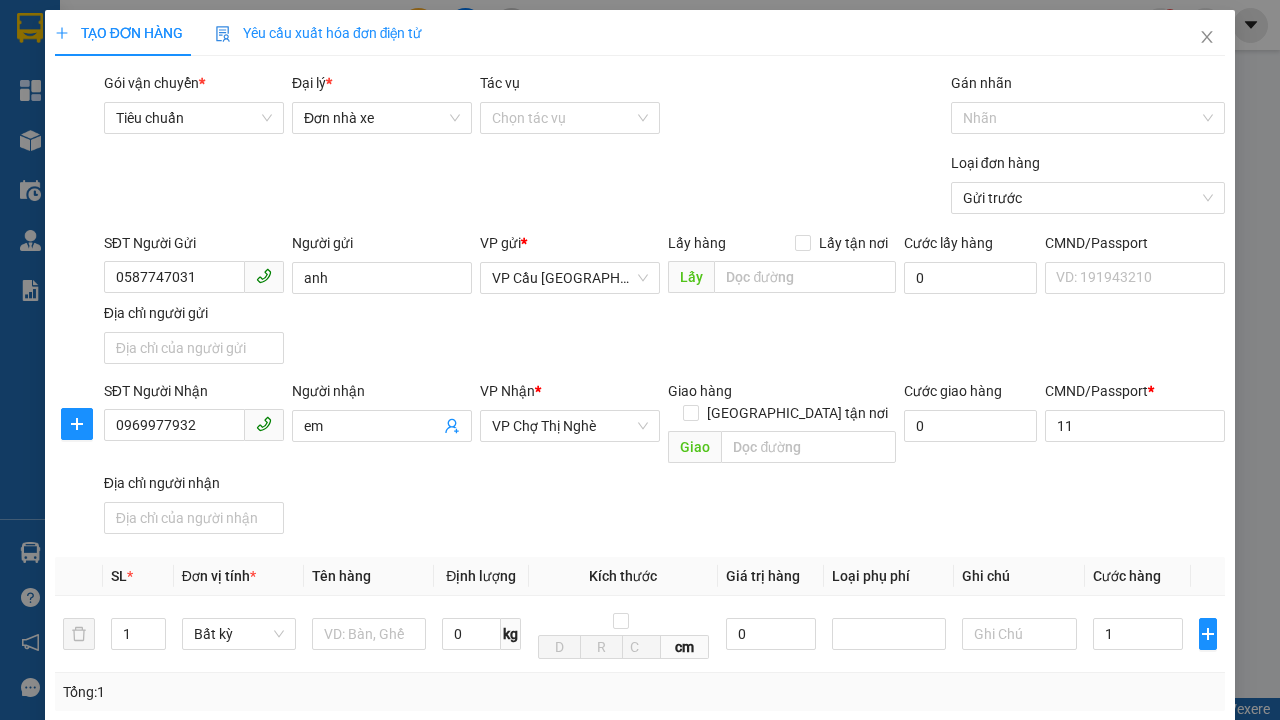 click on "Ghi chú" at bounding box center (1019, 576) 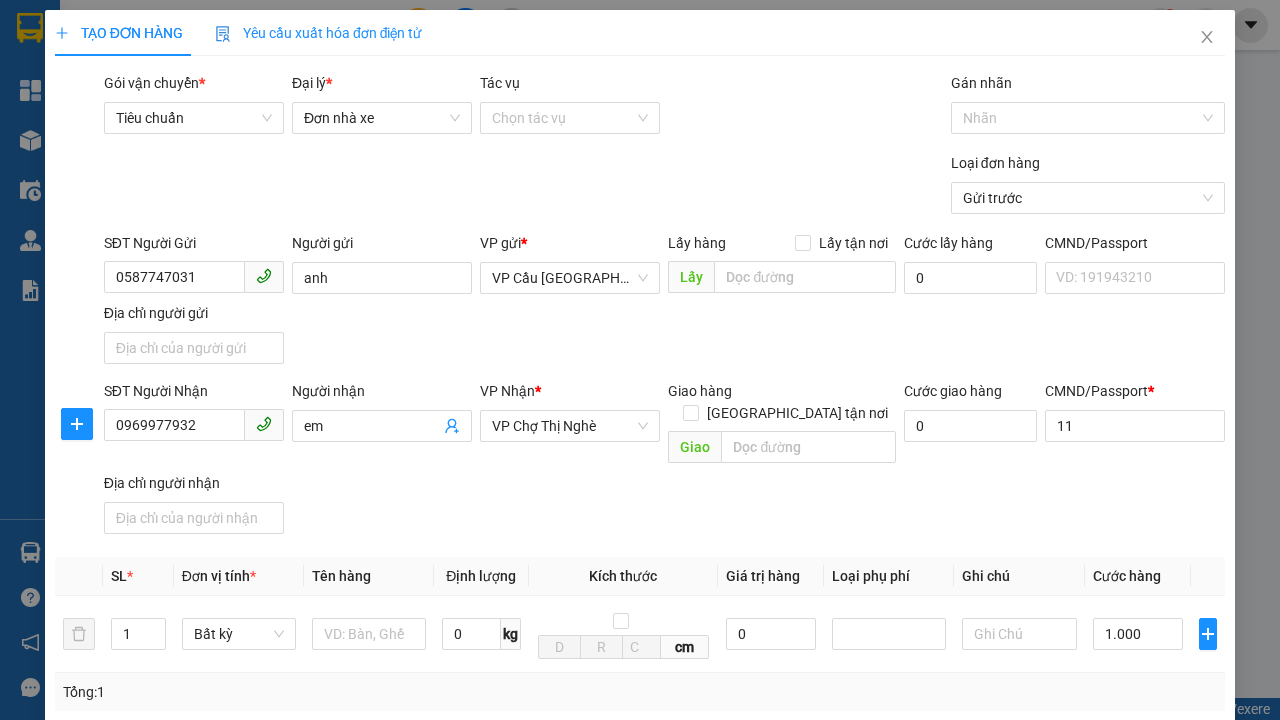 type on "300" 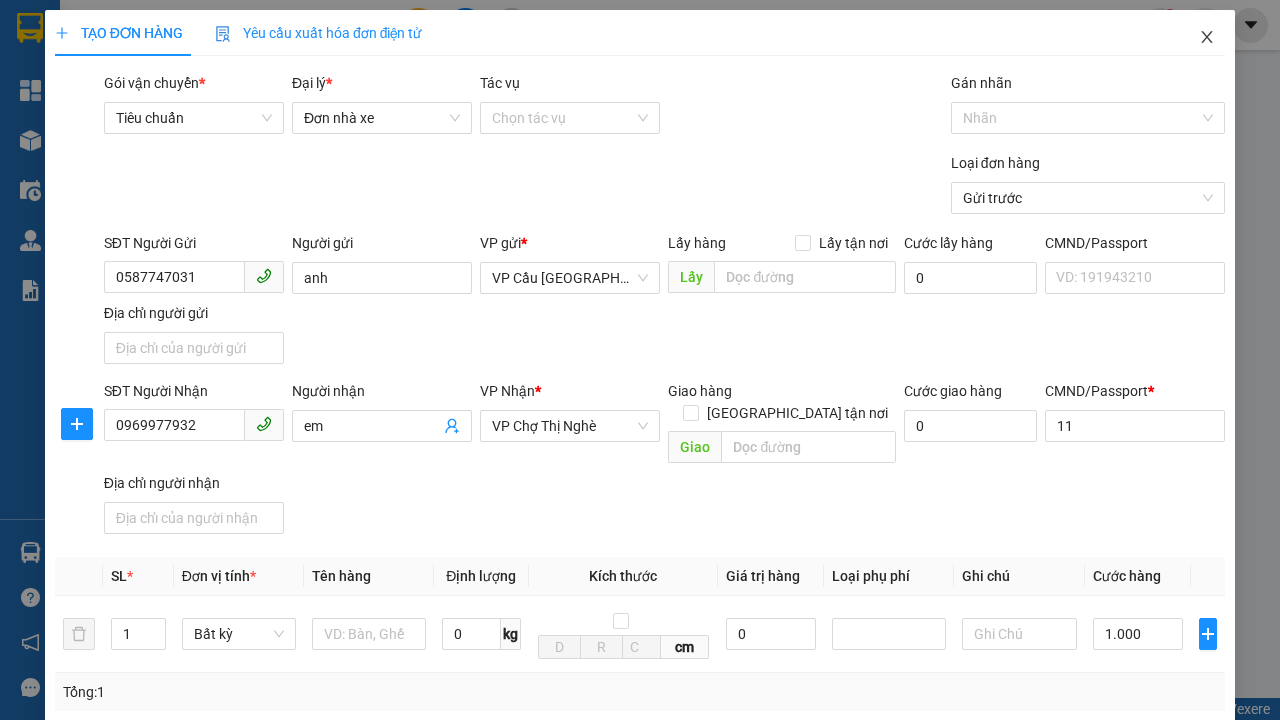 click 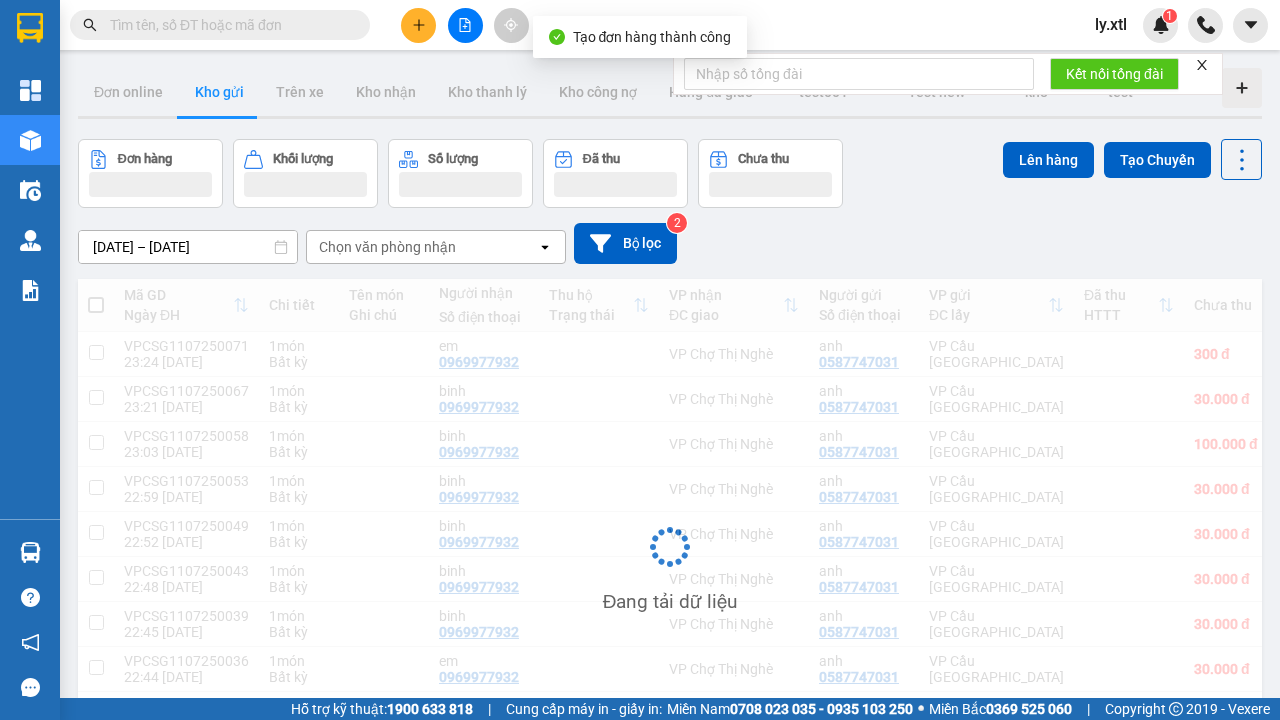 scroll, scrollTop: 179, scrollLeft: 0, axis: vertical 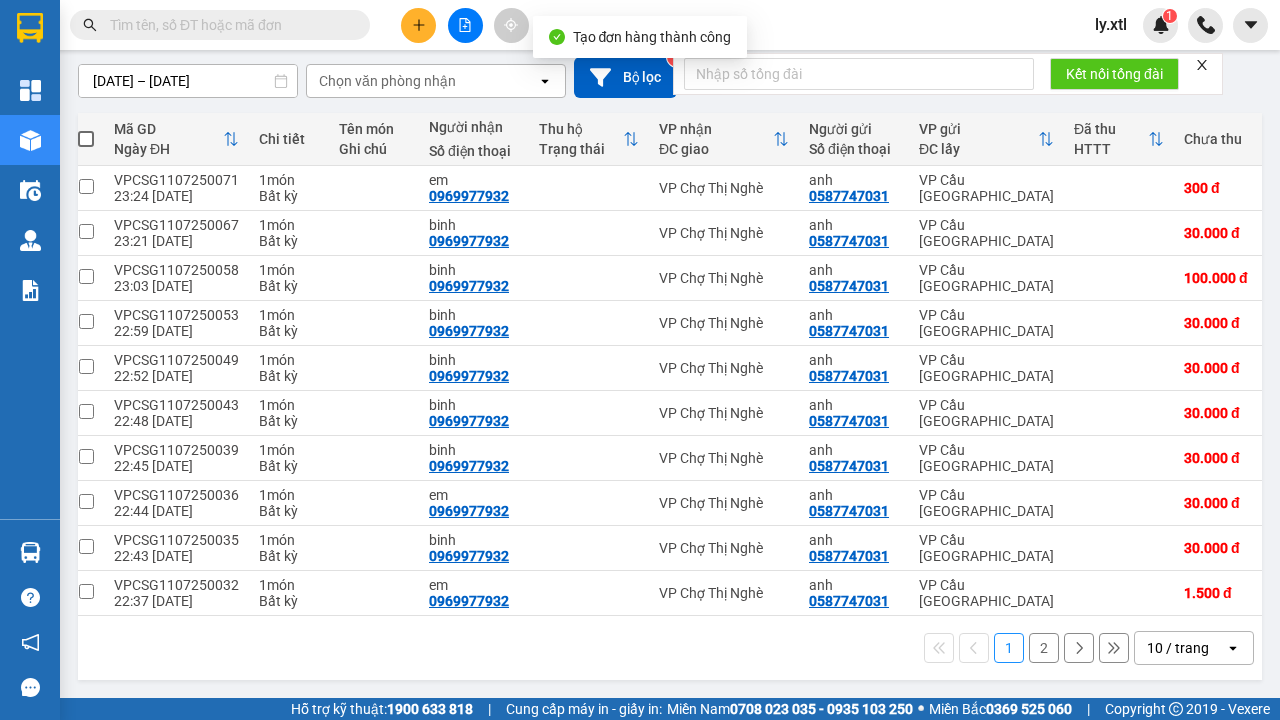click at bounding box center [86, 186] 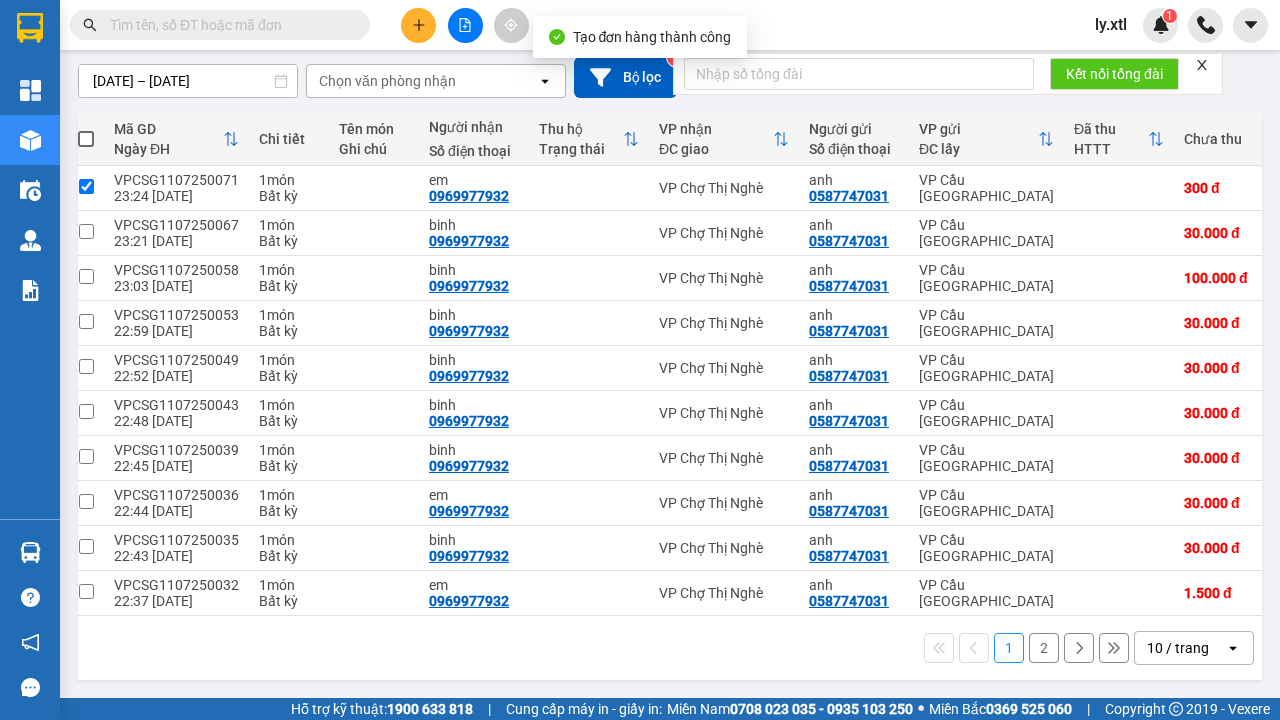 checkbox on "true" 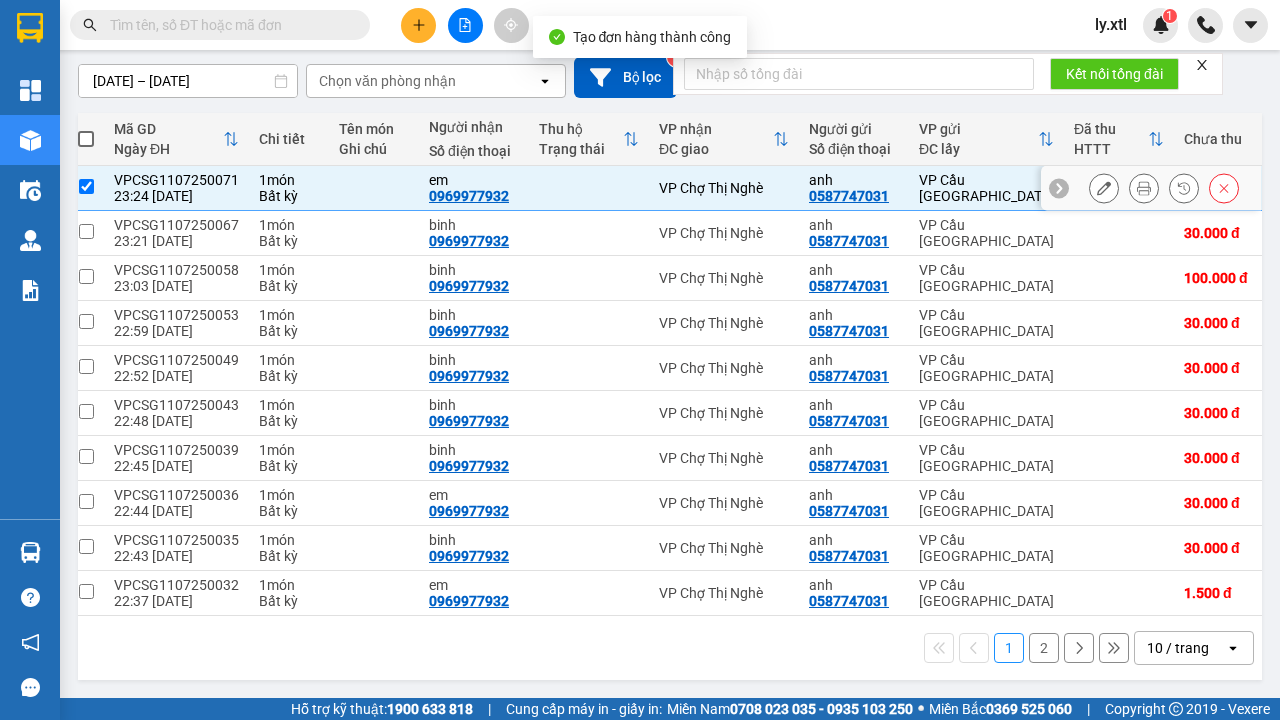 click on "Lên hàng" at bounding box center (1048, -9) 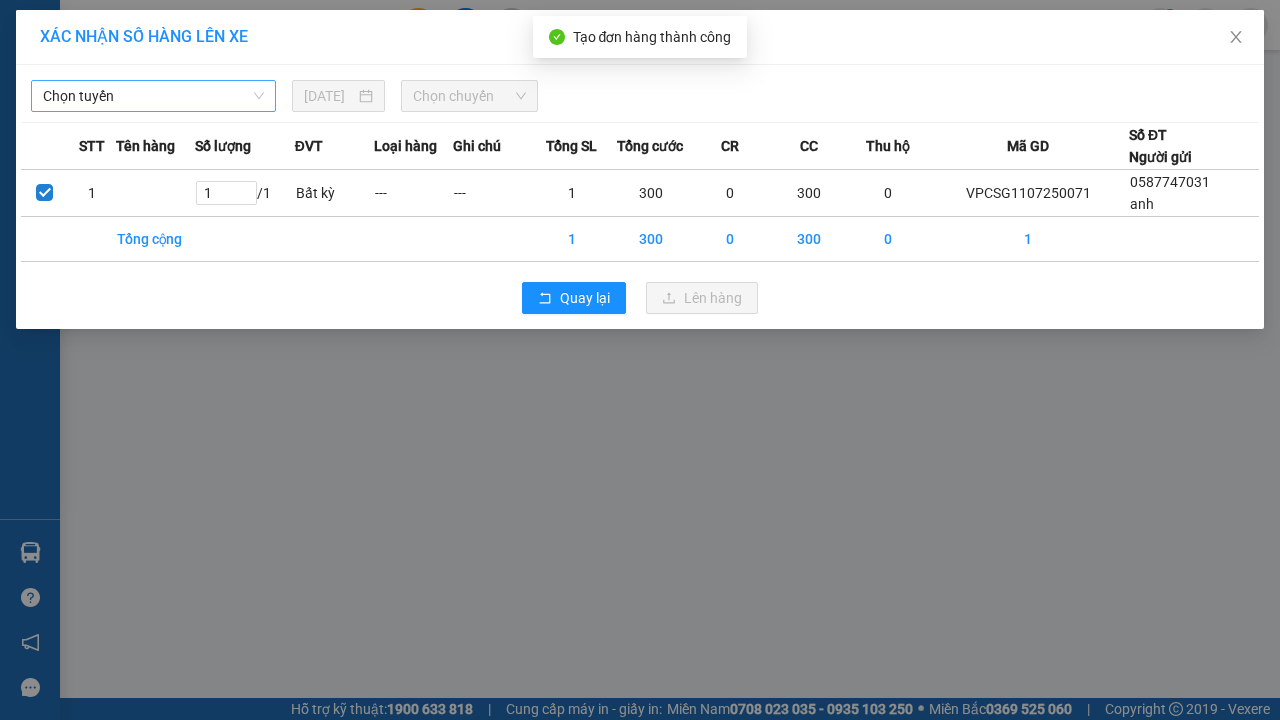 click on "Chọn tuyến" at bounding box center (153, 96) 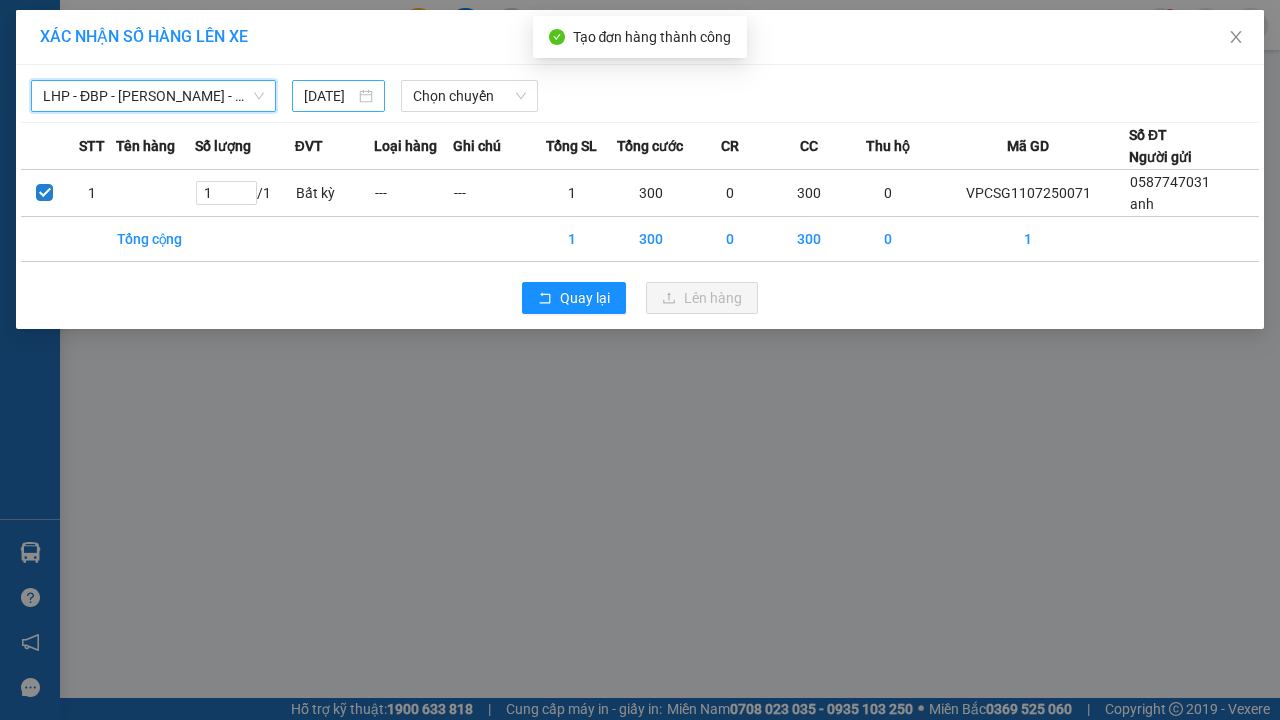 click on "[DATE]" at bounding box center [329, 96] 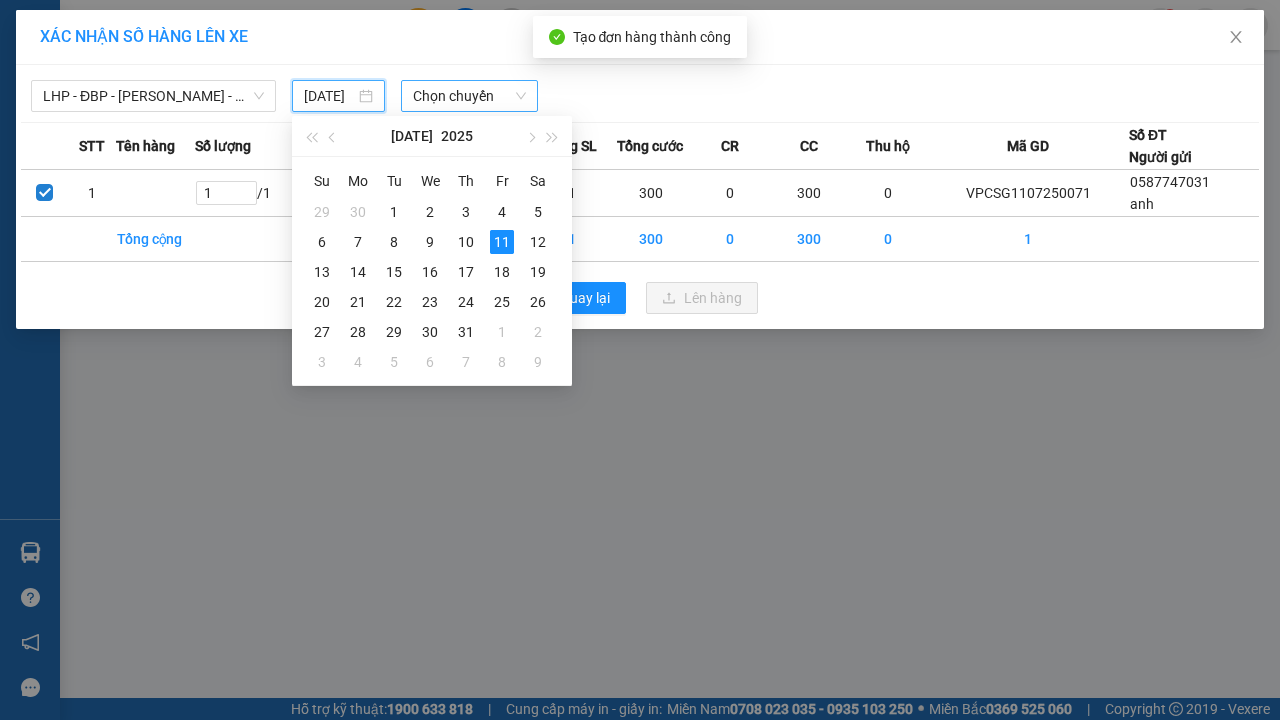 click on "11" at bounding box center (502, 242) 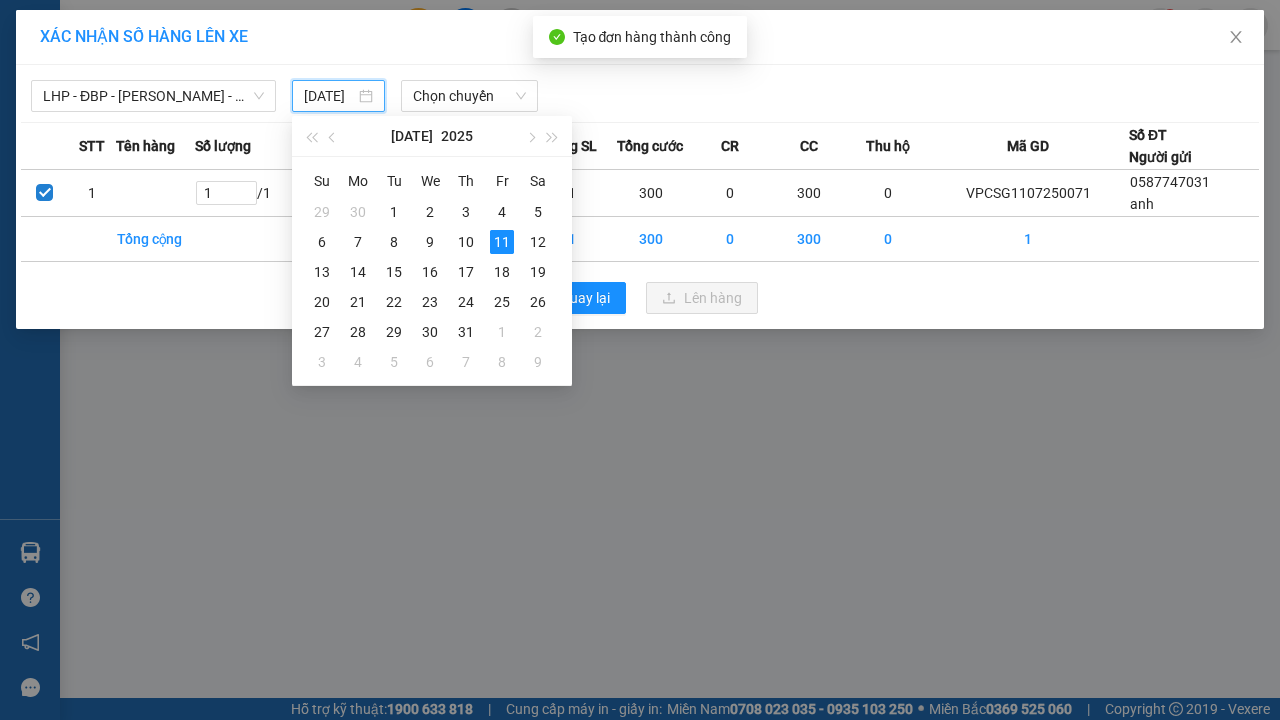 click on "Lên hàng" at bounding box center (713, 298) 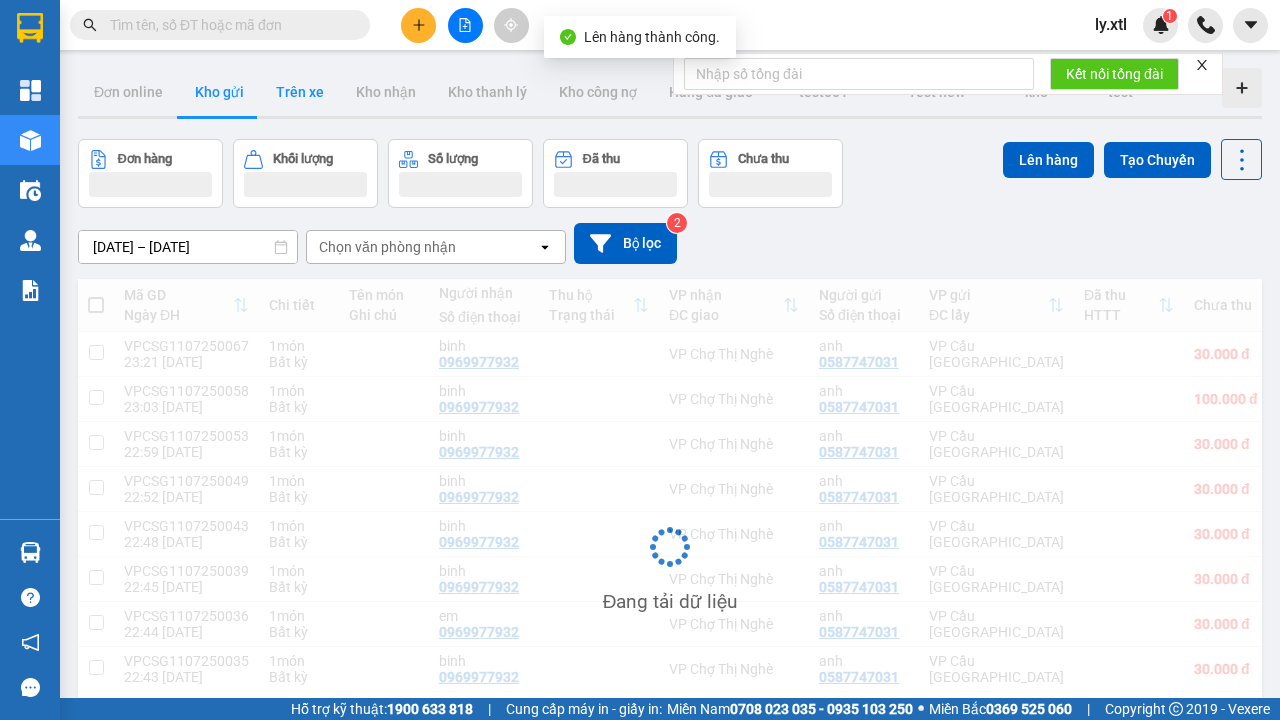 click on "Trên xe" at bounding box center [300, 92] 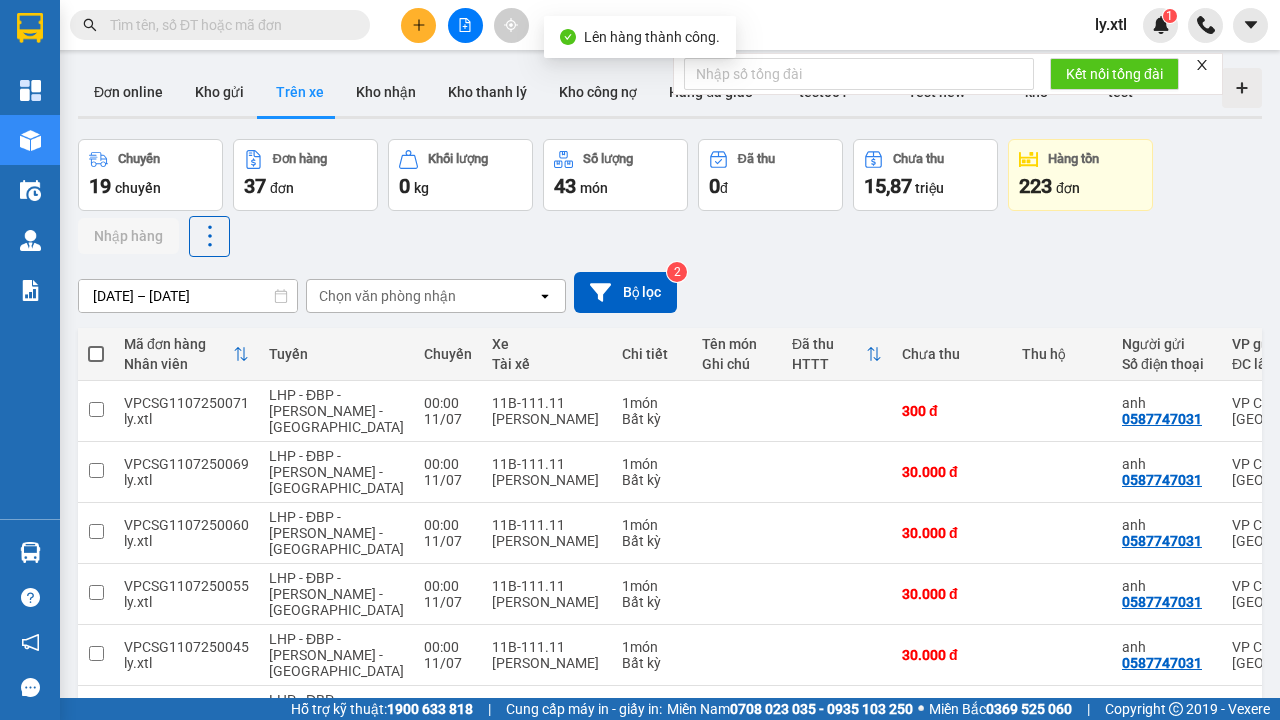 click at bounding box center [96, 409] 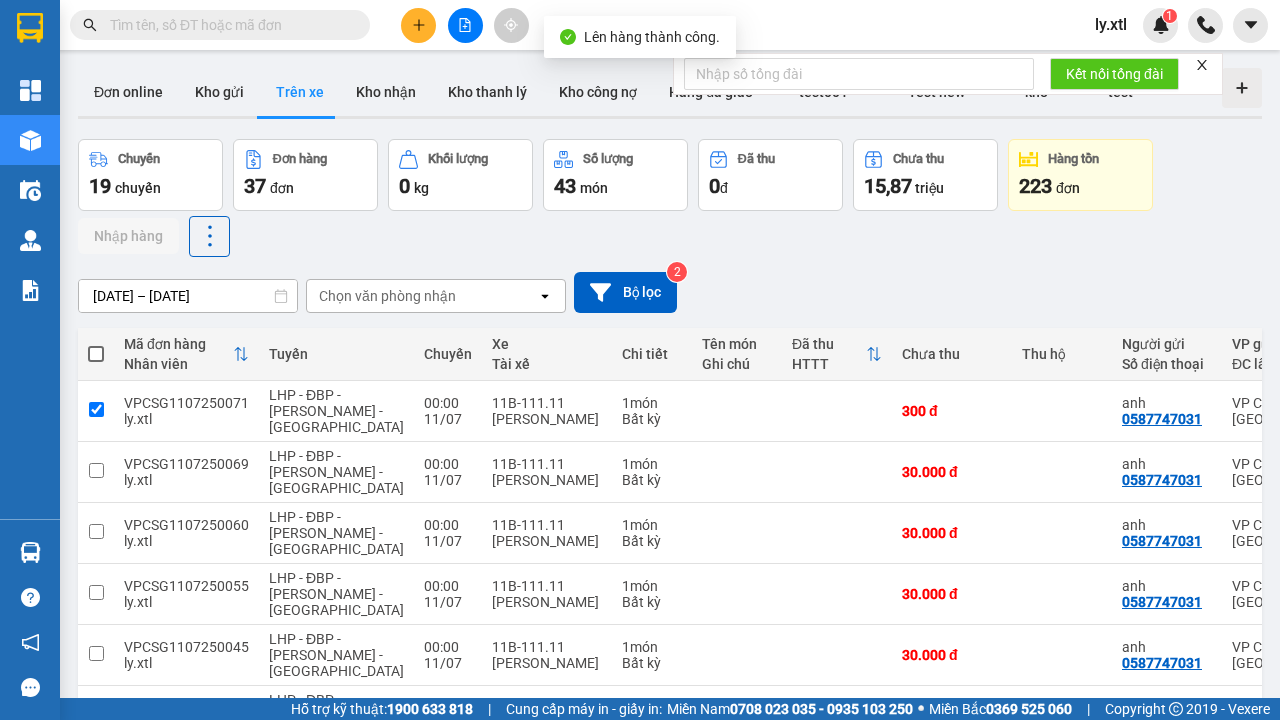 checkbox on "true" 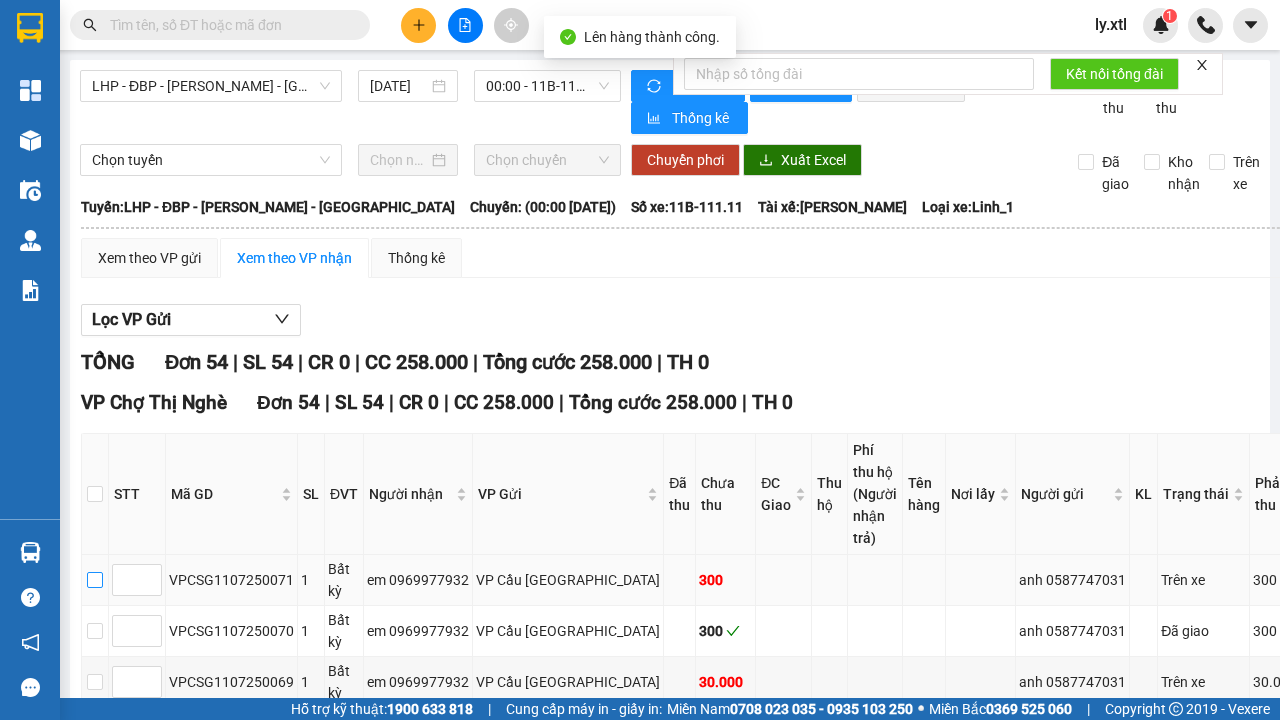 click at bounding box center (95, 580) 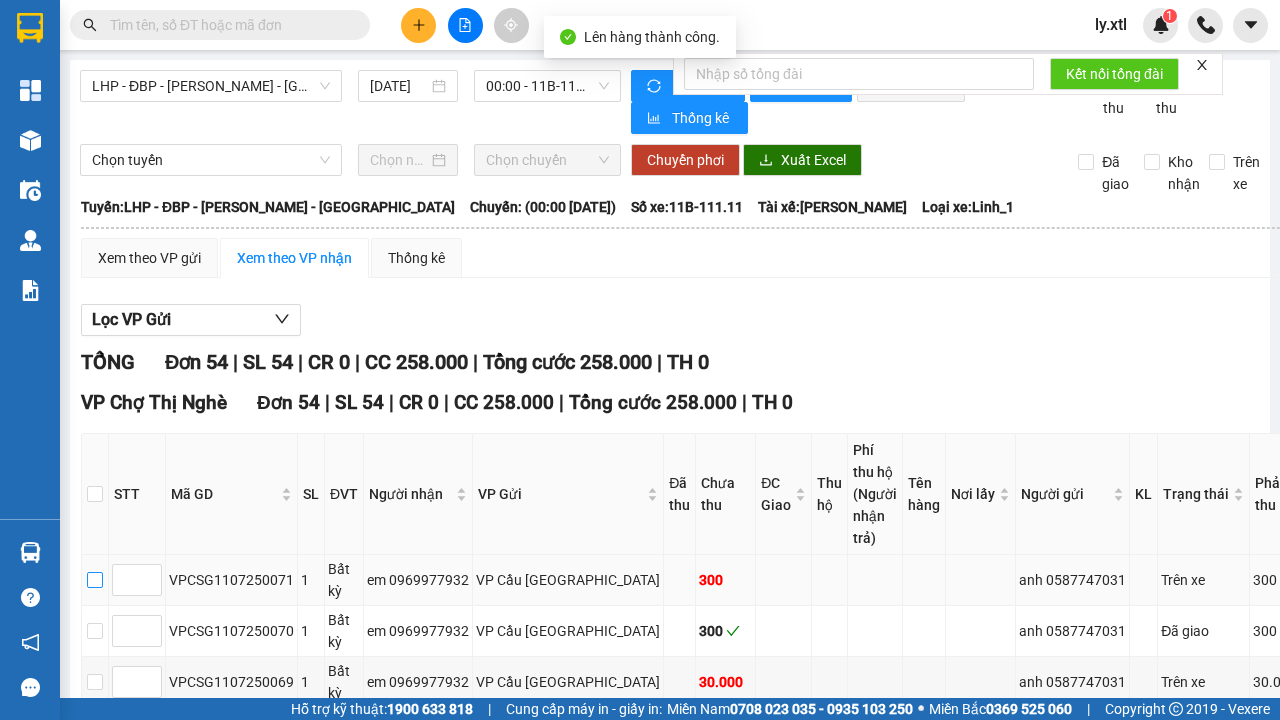 checkbox on "true" 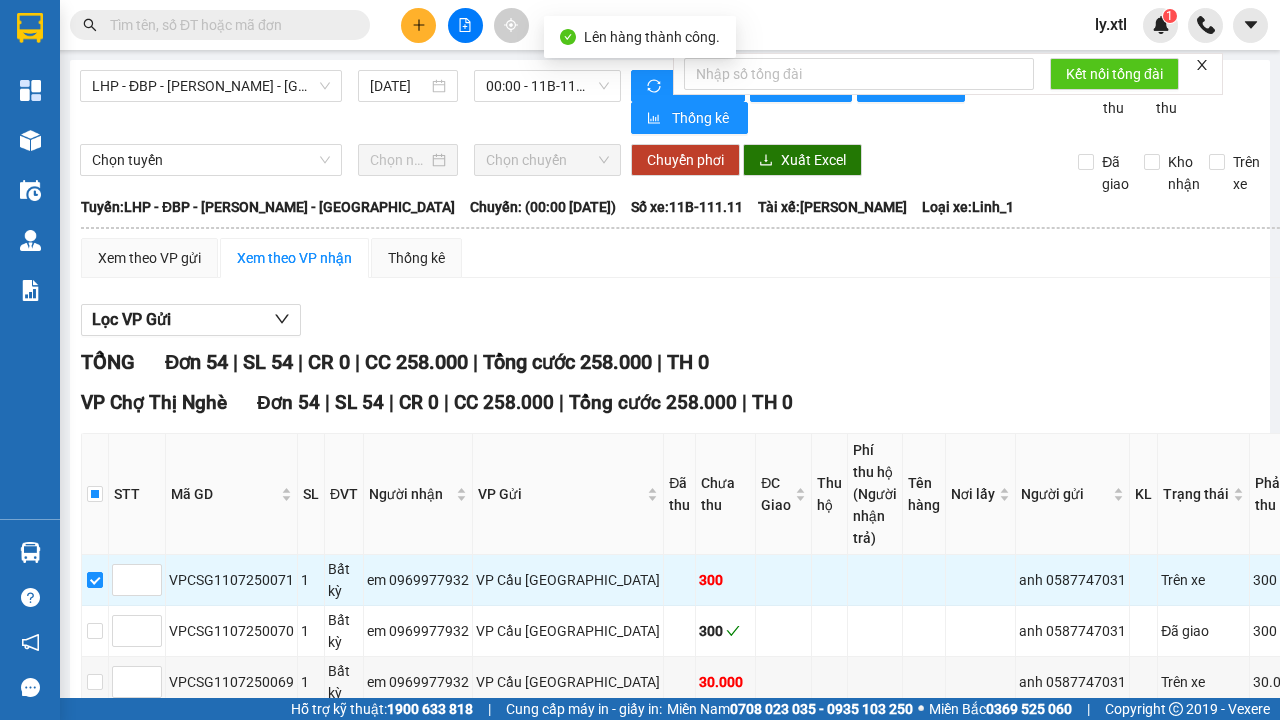 click on "[PERSON_NAME] sắp xếp Nhập kho nhận In DS In biên lai" at bounding box center (795, 3340) 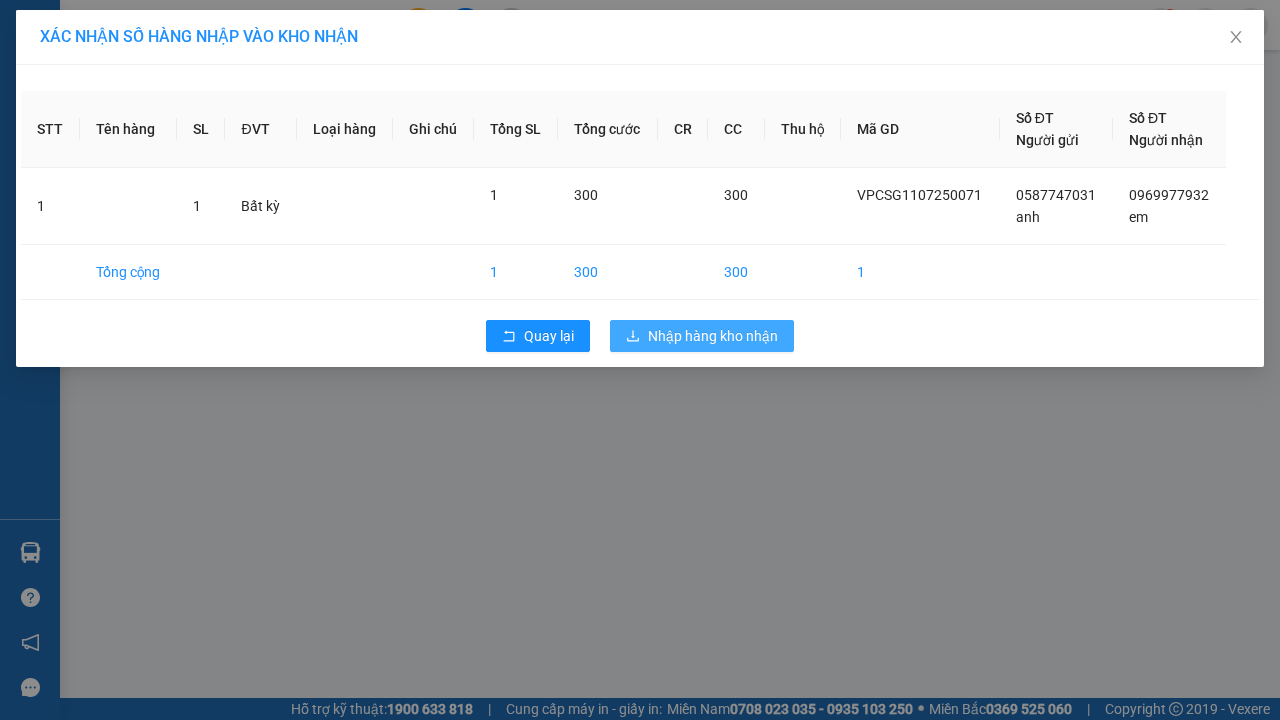 click on "Nhập hàng kho nhận" at bounding box center (713, 336) 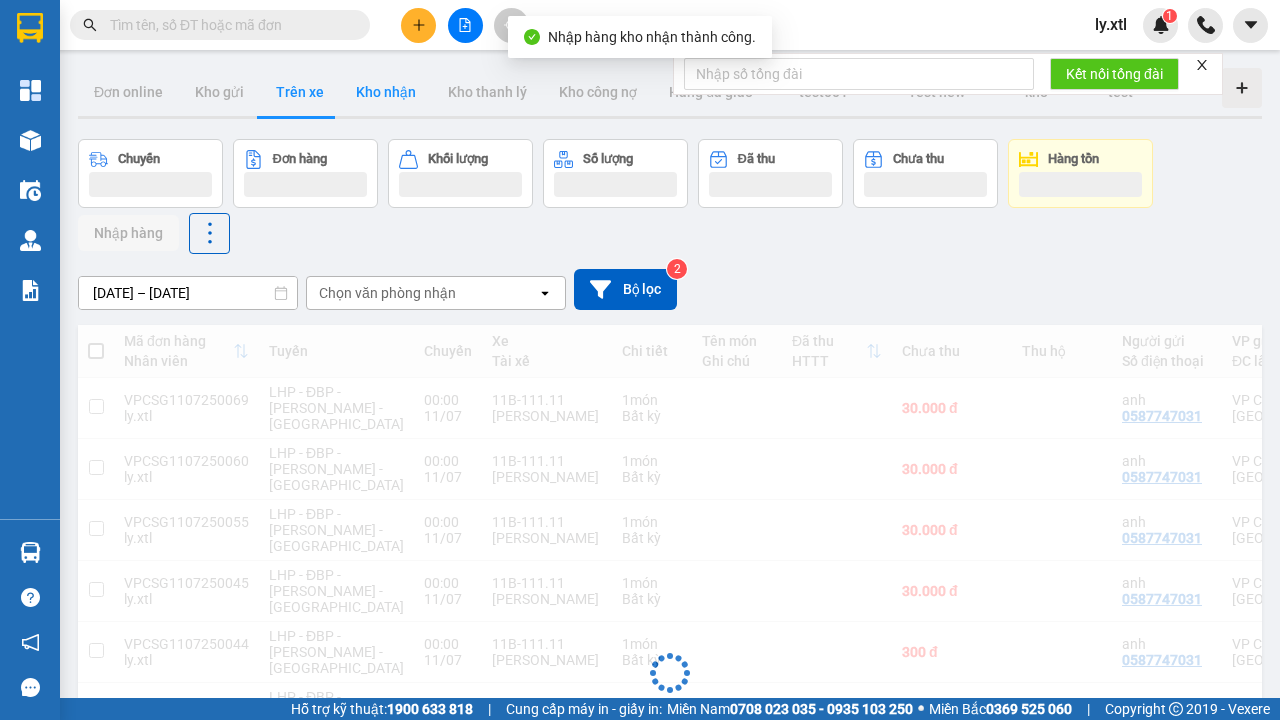 click on "Kho nhận" at bounding box center [386, 92] 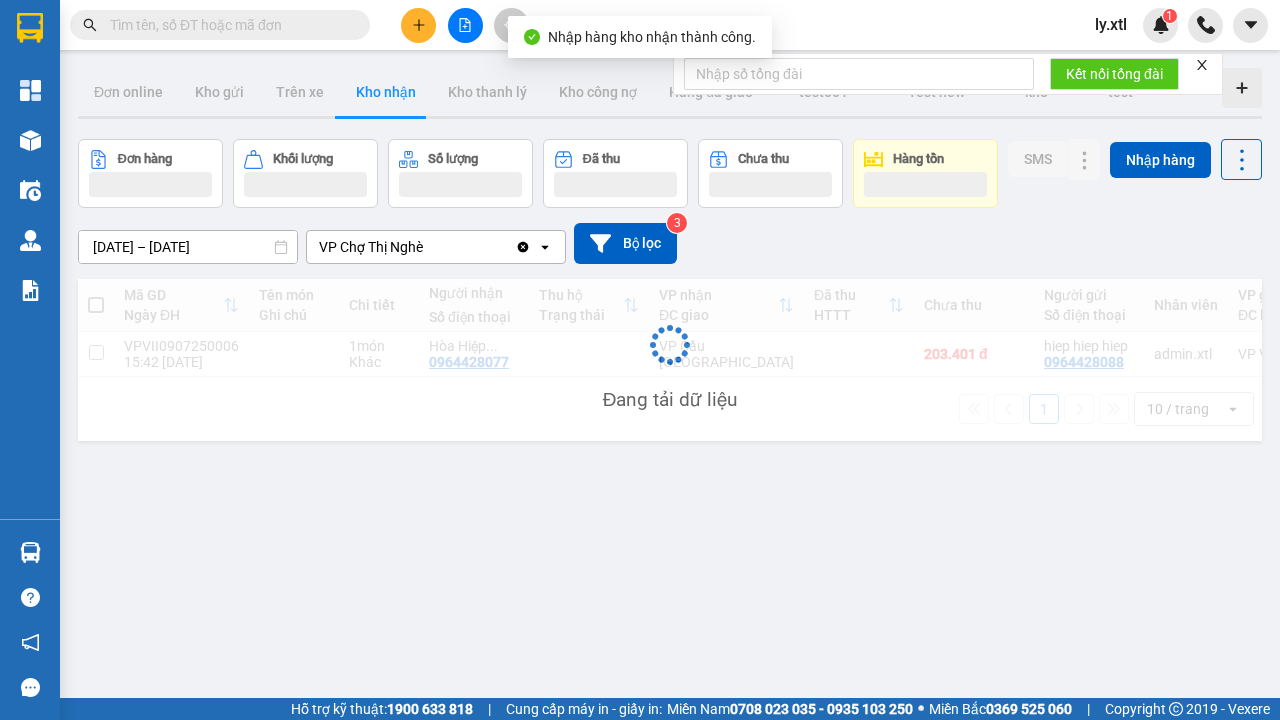 scroll, scrollTop: 0, scrollLeft: 486, axis: horizontal 